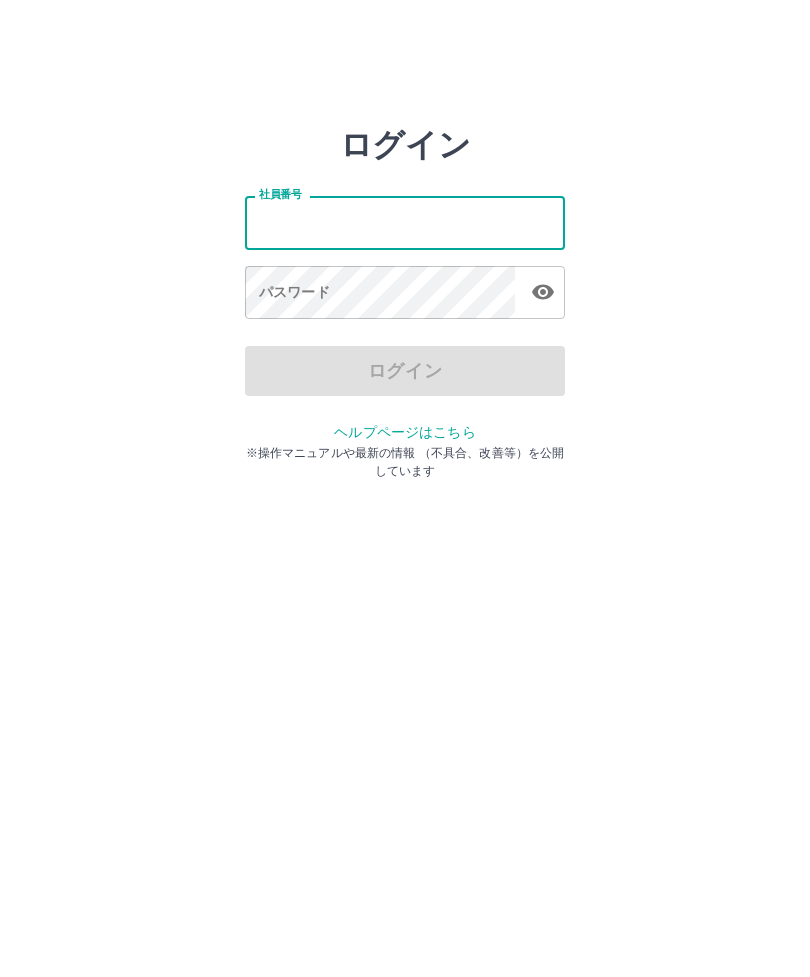 scroll, scrollTop: 0, scrollLeft: 0, axis: both 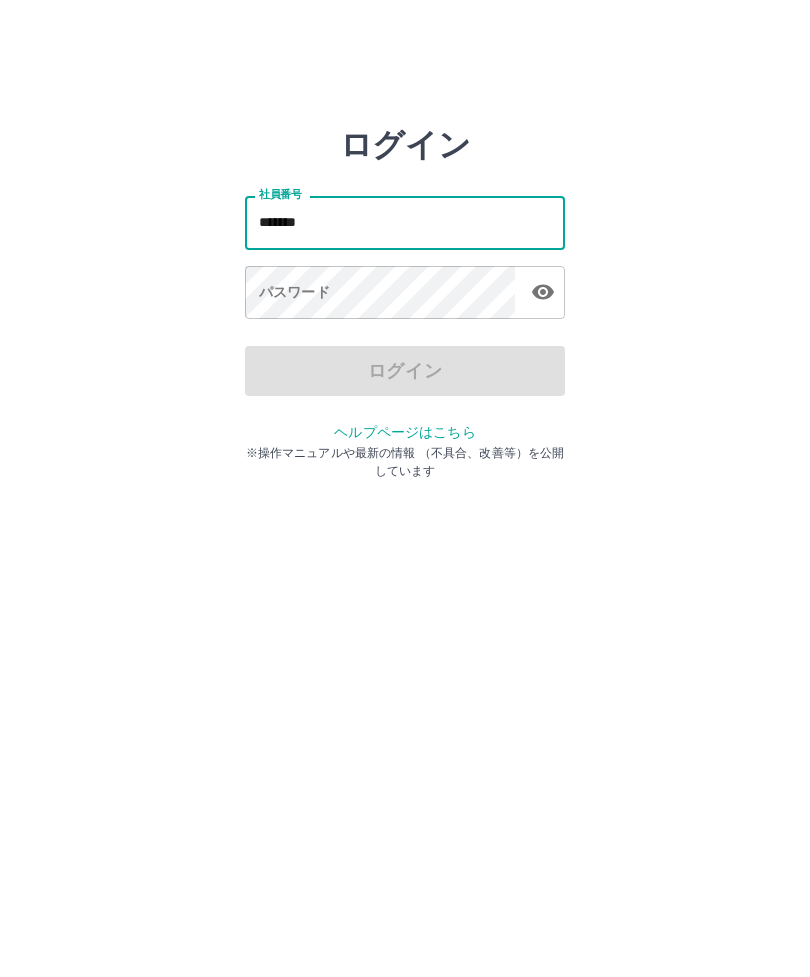 type on "*******" 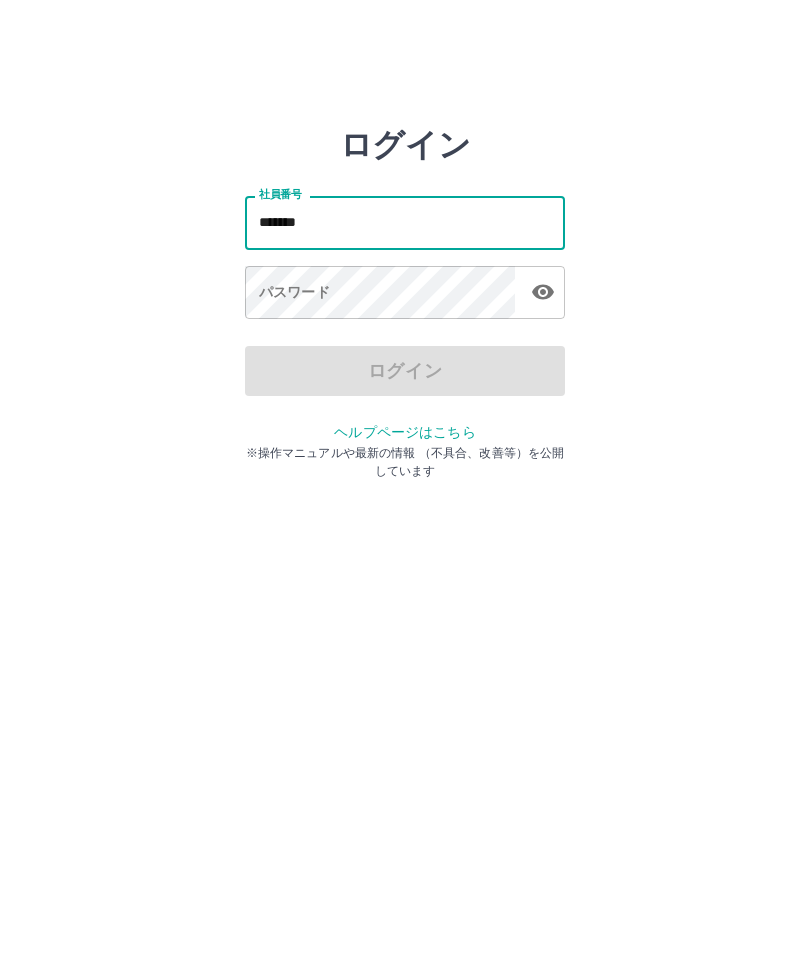 click on "パスワード パスワード" at bounding box center [405, 294] 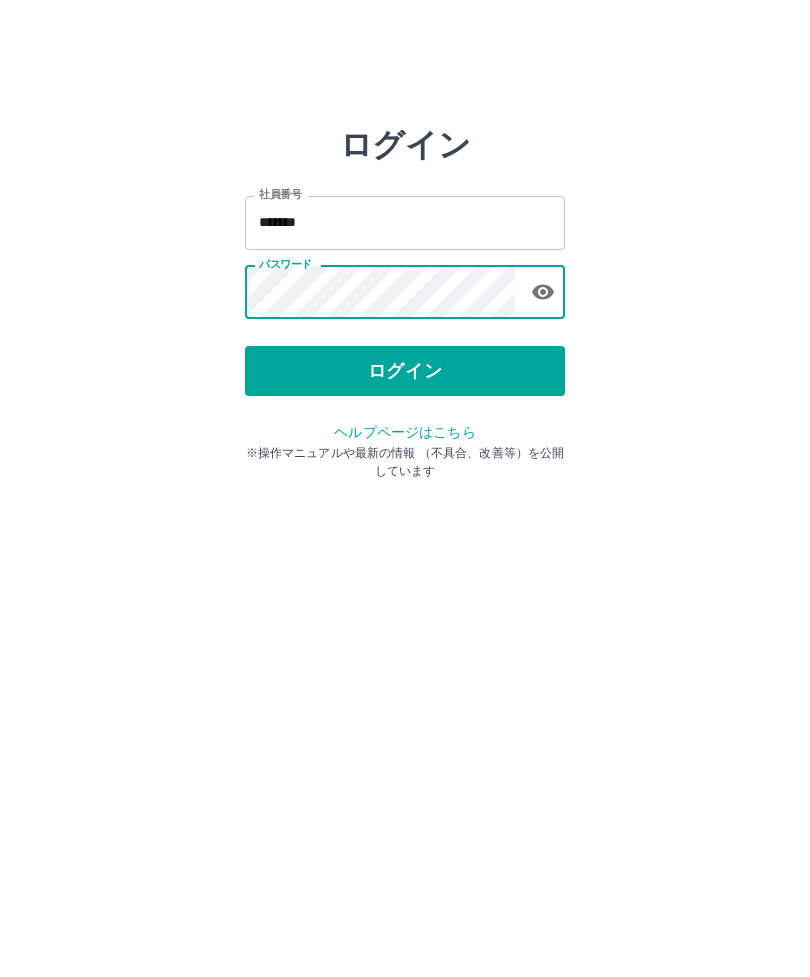 click on "ログイン" at bounding box center [405, 371] 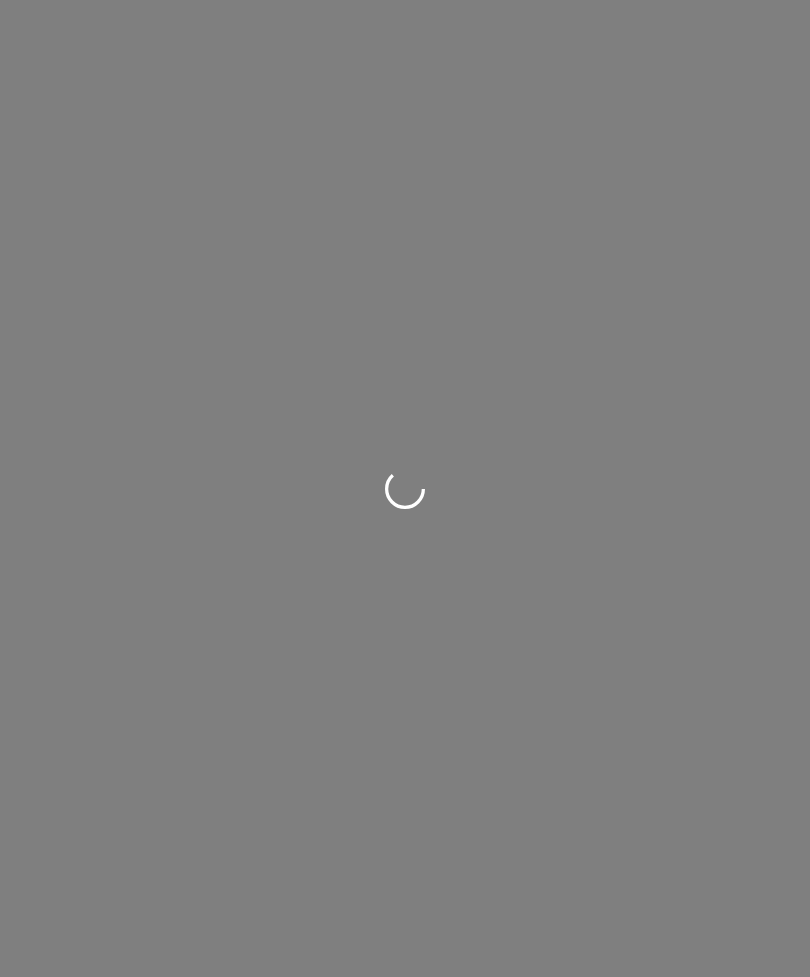 scroll, scrollTop: 0, scrollLeft: 0, axis: both 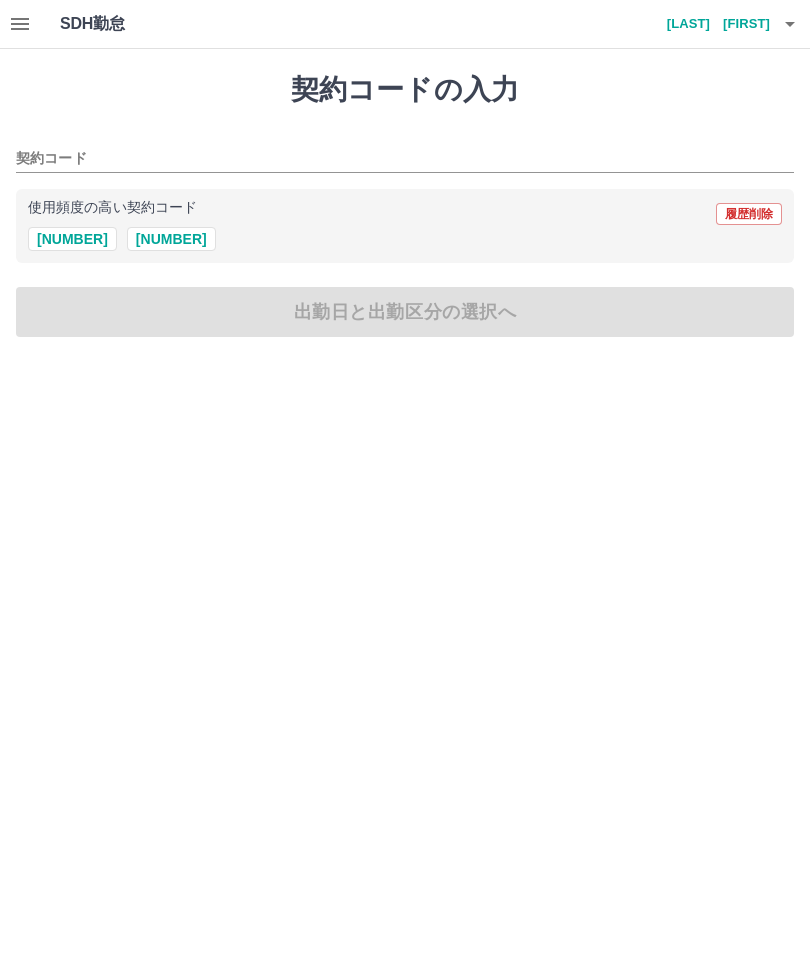 click 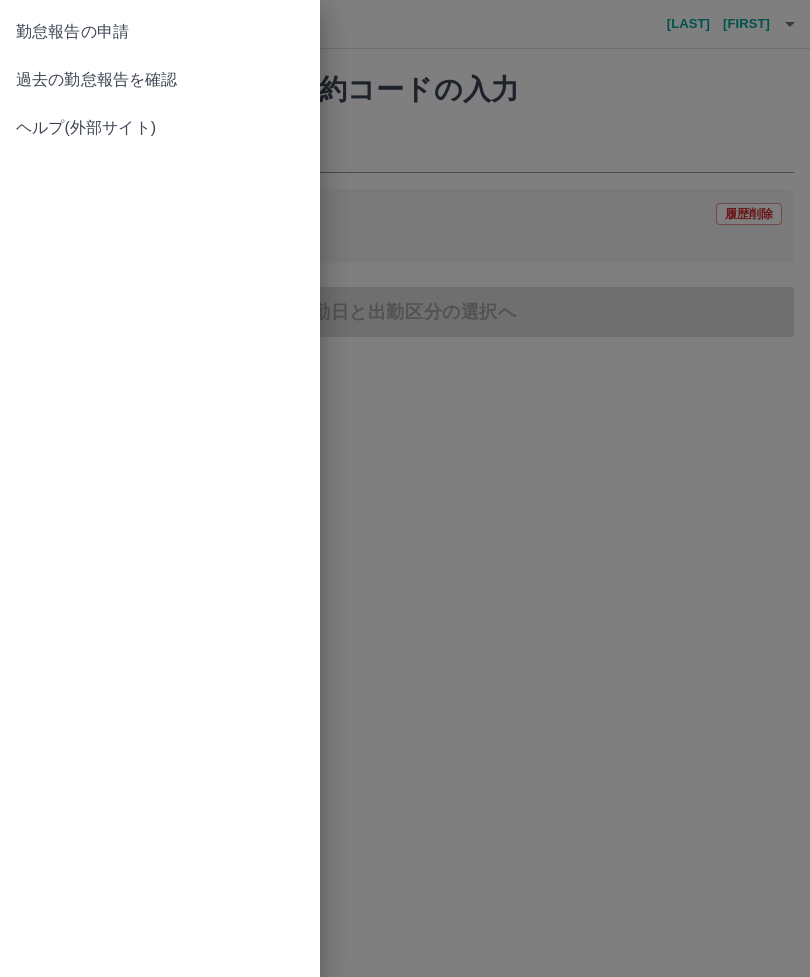 click on "過去の勤怠報告を確認" at bounding box center (160, 80) 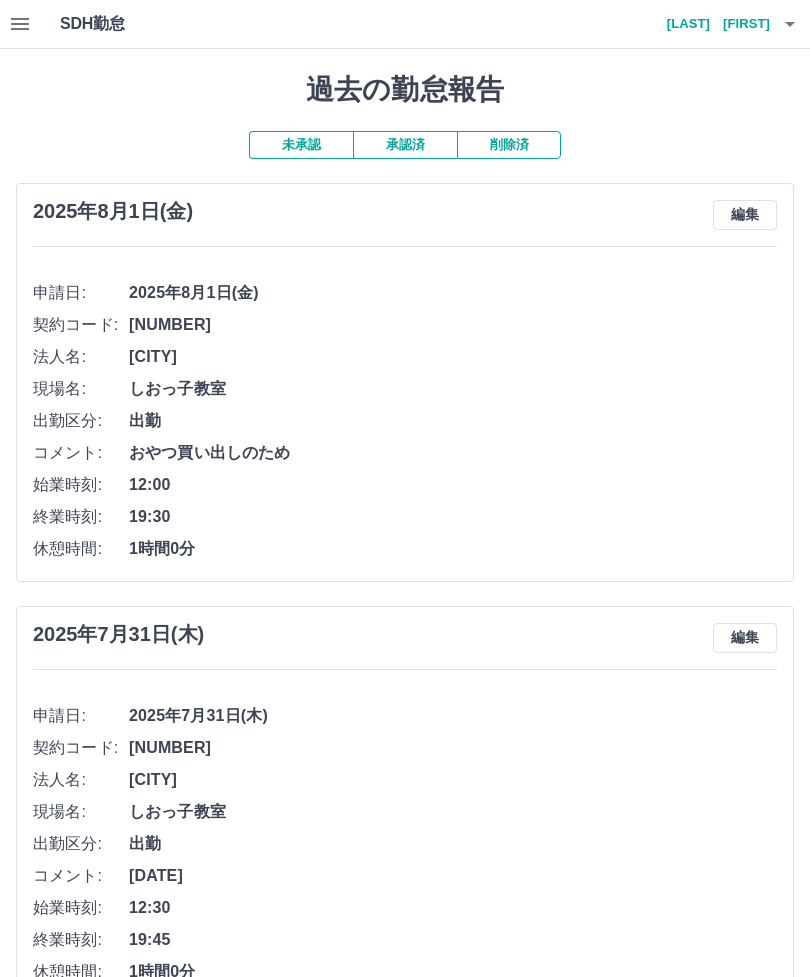 click on "溝渕　順子" at bounding box center [710, 24] 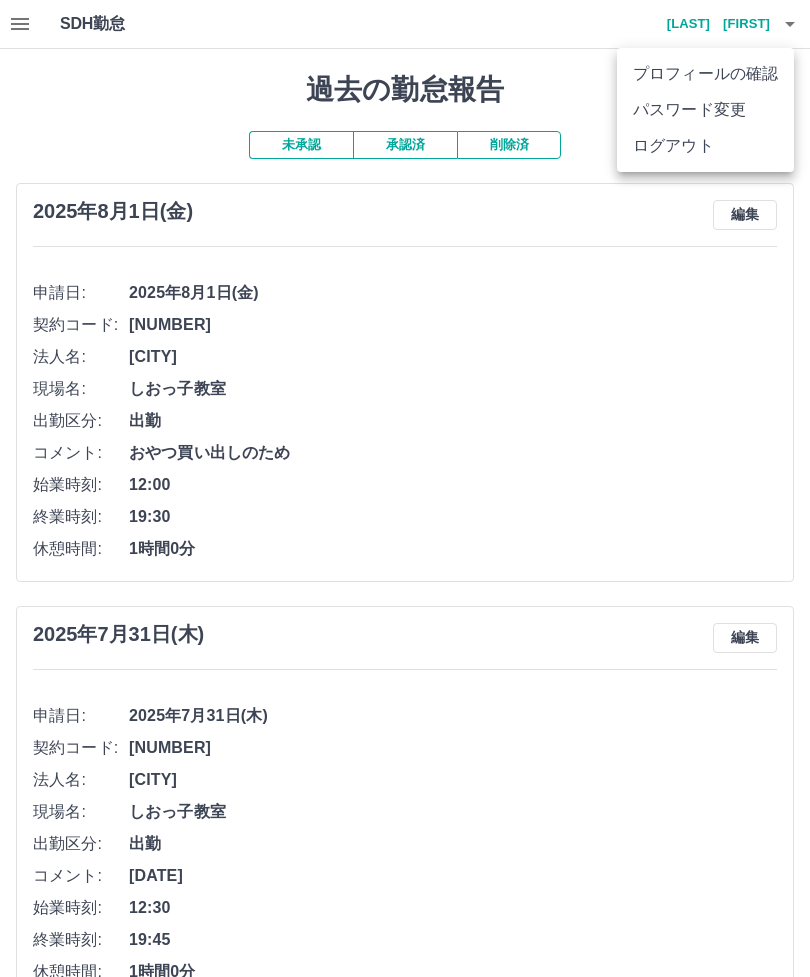 click on "ログアウト" at bounding box center [705, 146] 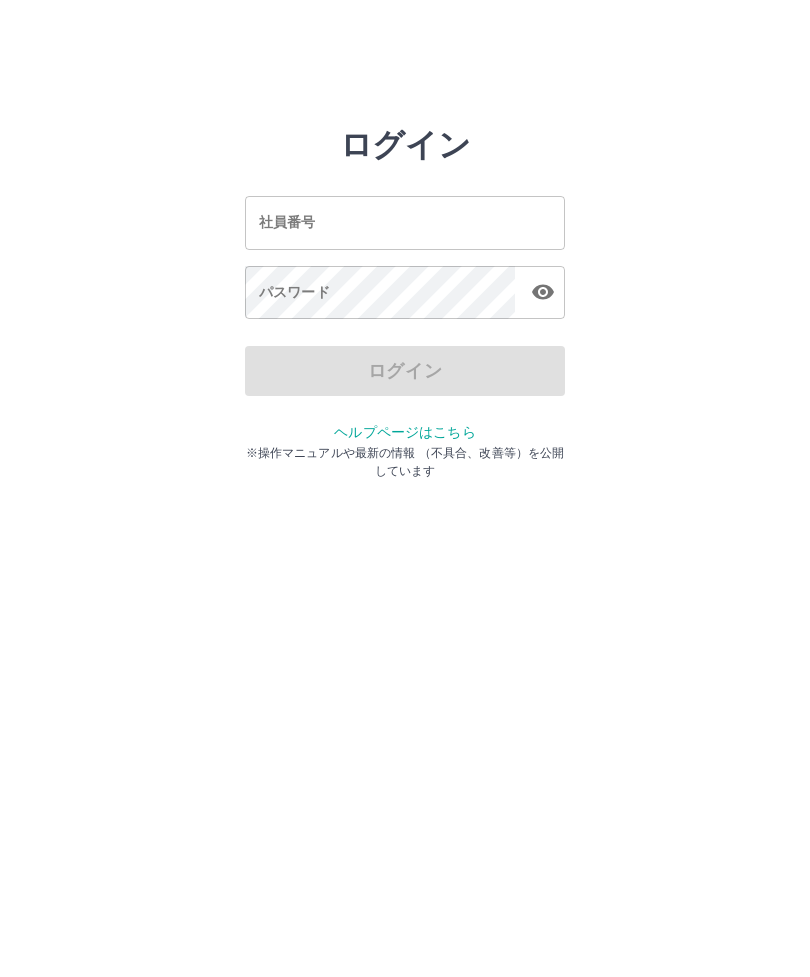 scroll, scrollTop: 0, scrollLeft: 0, axis: both 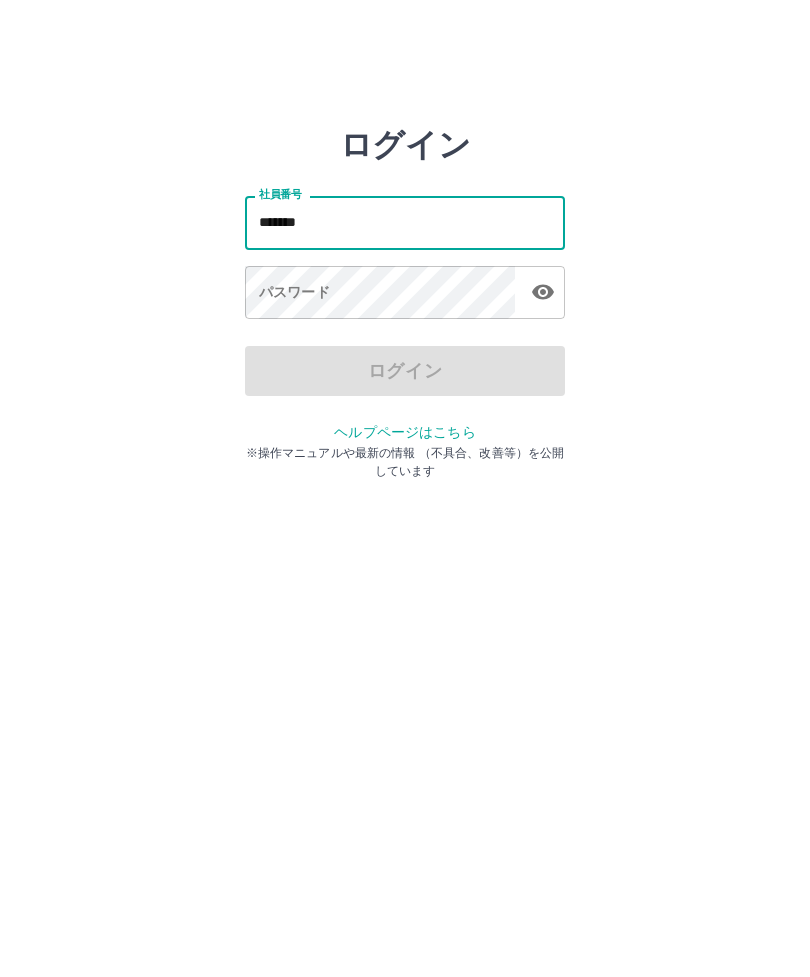 type on "*******" 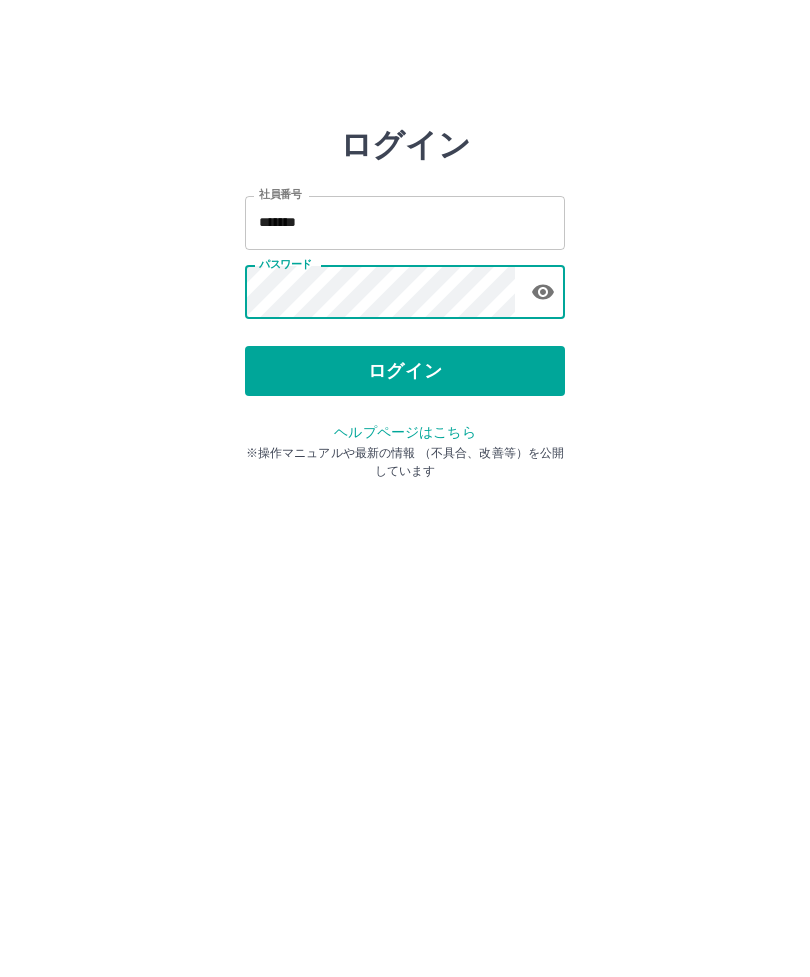 click on "ログイン" at bounding box center (405, 371) 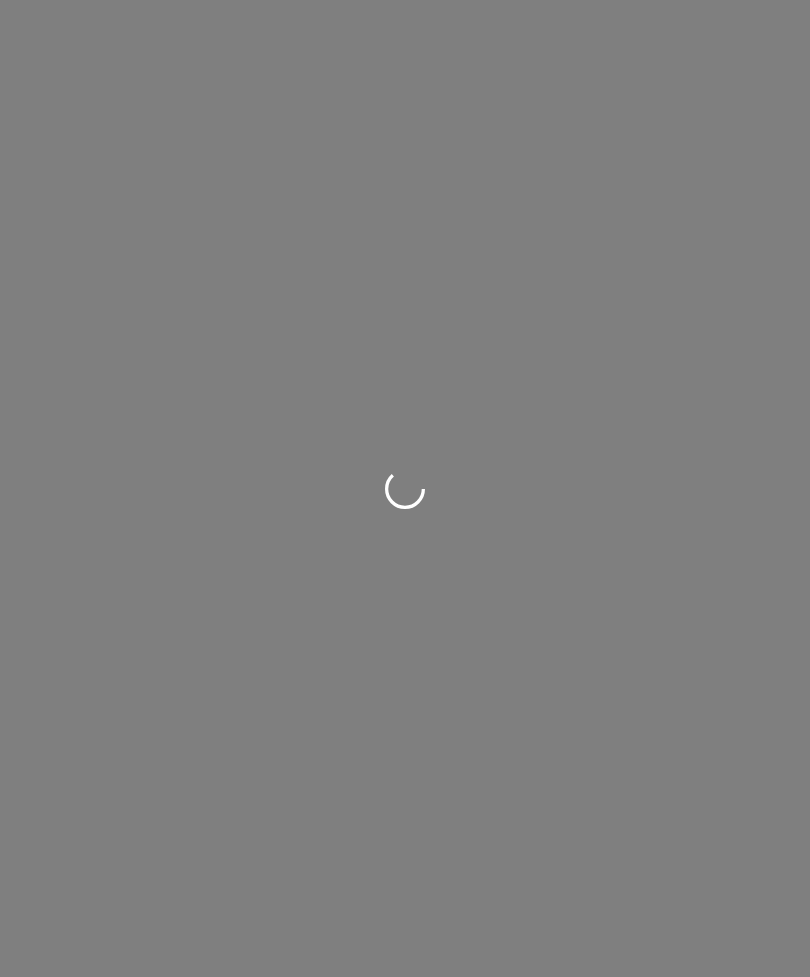scroll, scrollTop: 0, scrollLeft: 0, axis: both 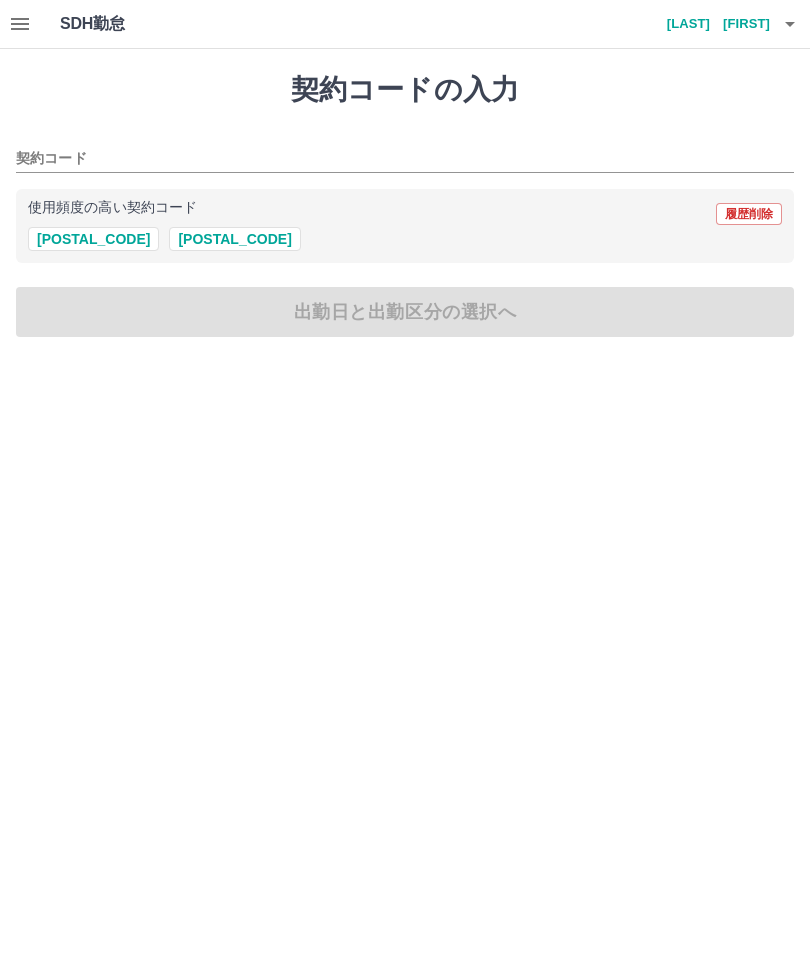 click on "[POSTAL_CODE]" at bounding box center (234, 239) 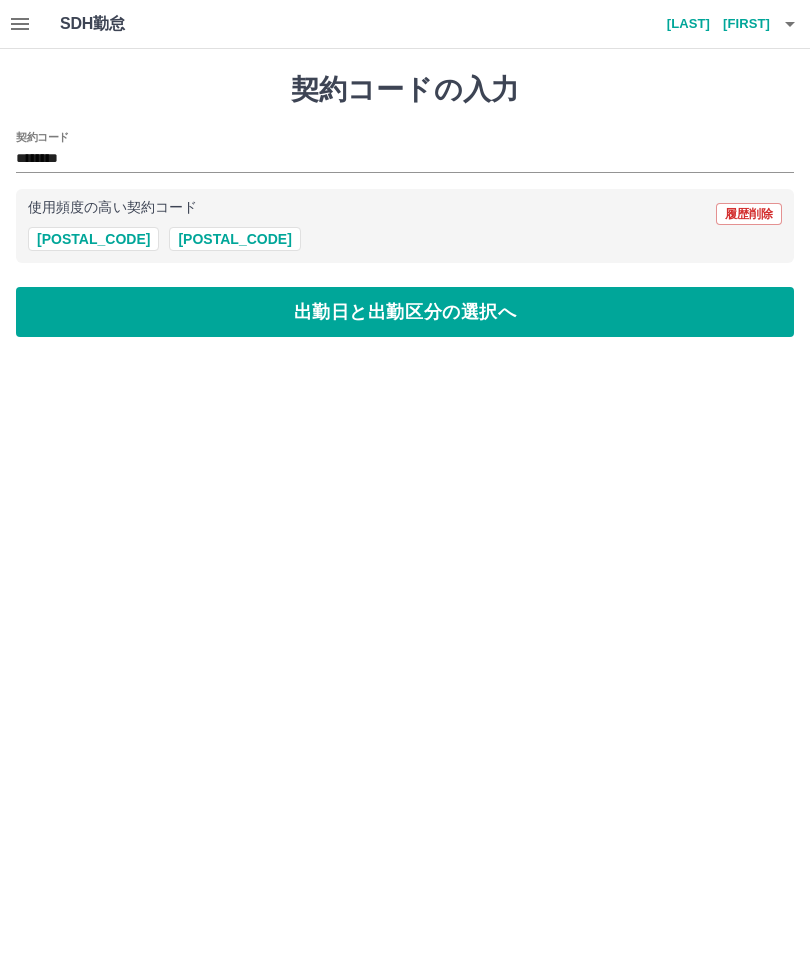 click on "出勤日と出勤区分の選択へ" at bounding box center [405, 312] 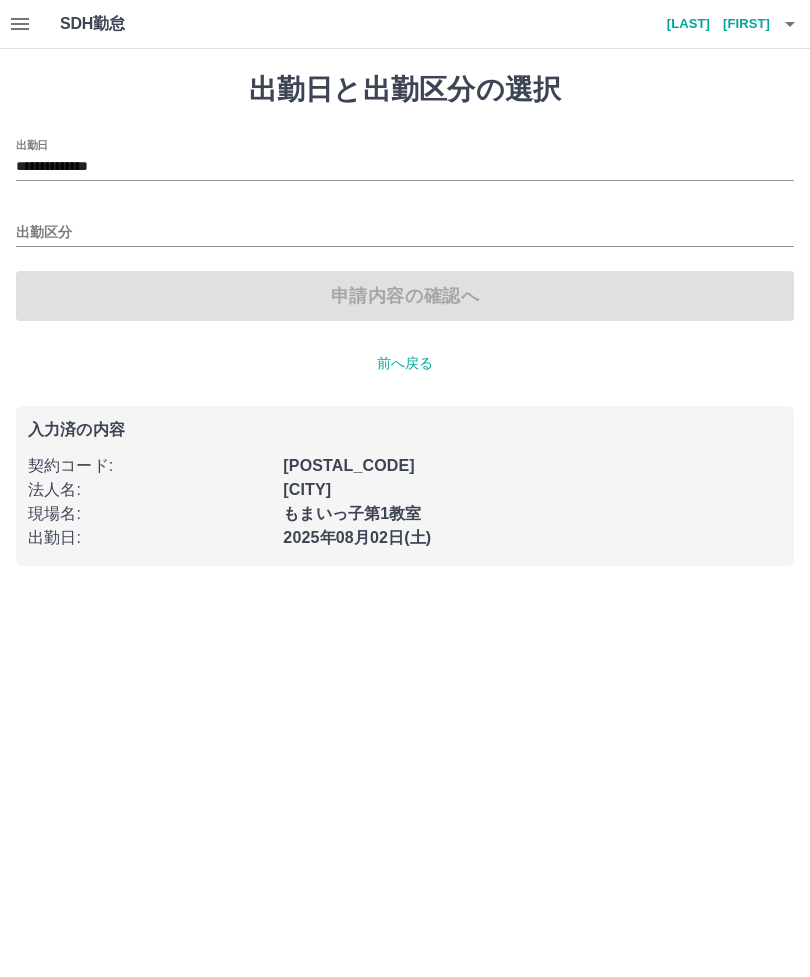 click on "出勤区分" at bounding box center (405, 233) 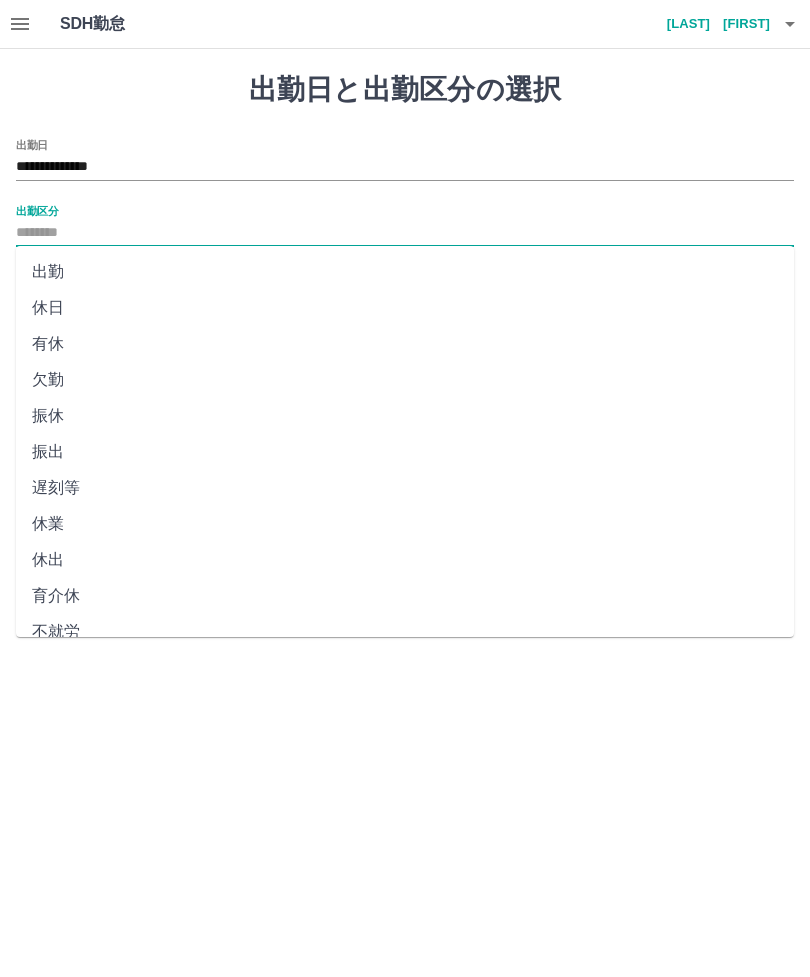 click on "出勤" at bounding box center [405, 272] 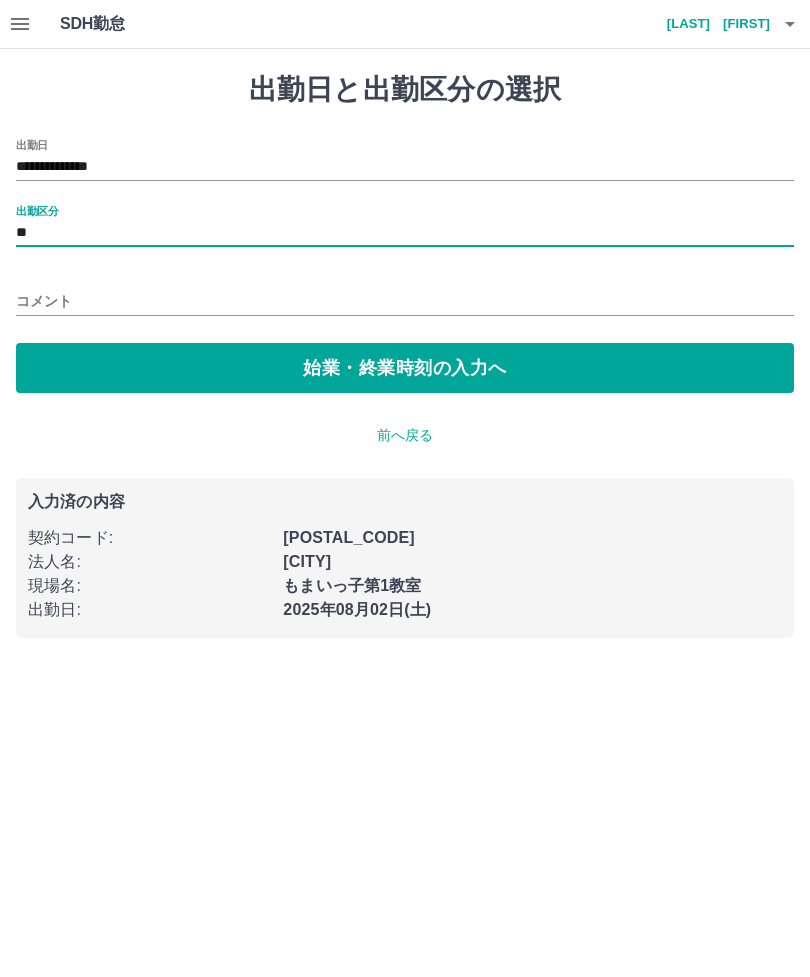 click on "始業・終業時刻の入力へ" at bounding box center [405, 368] 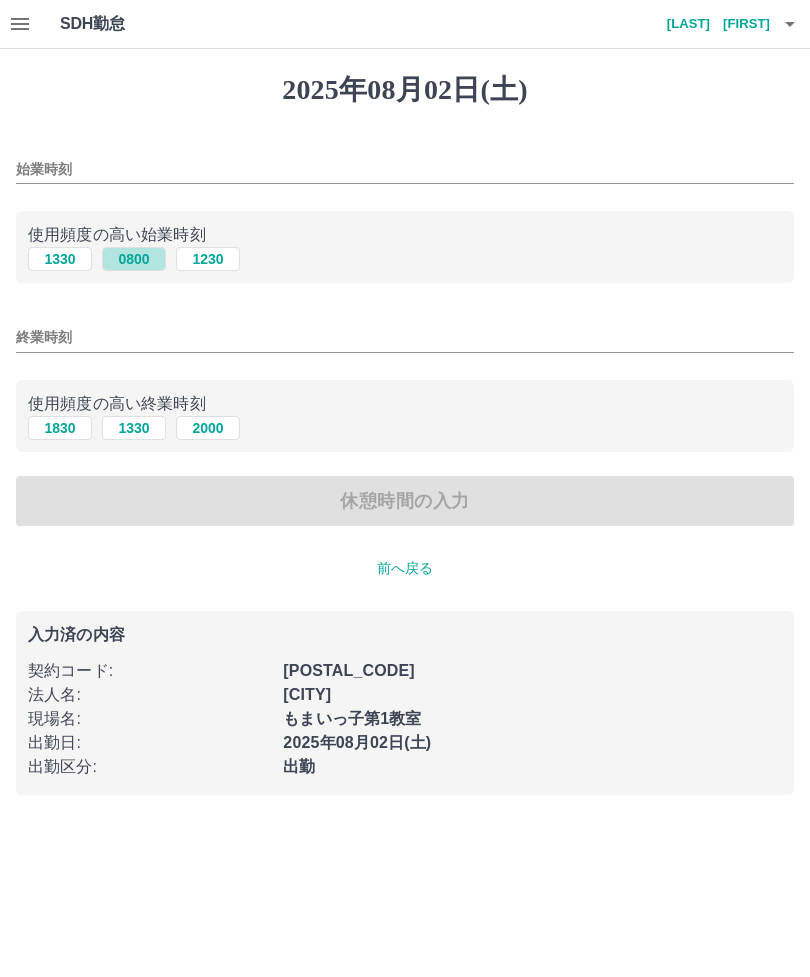 click on "0800" at bounding box center (134, 259) 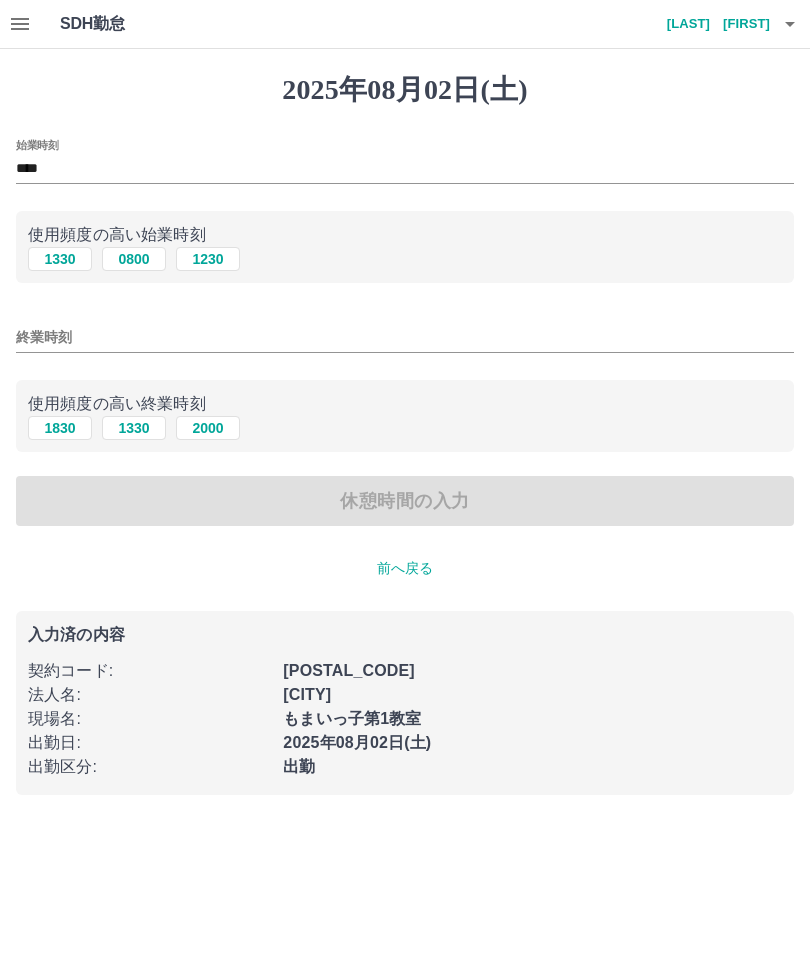 click on "終業時刻" at bounding box center (405, 337) 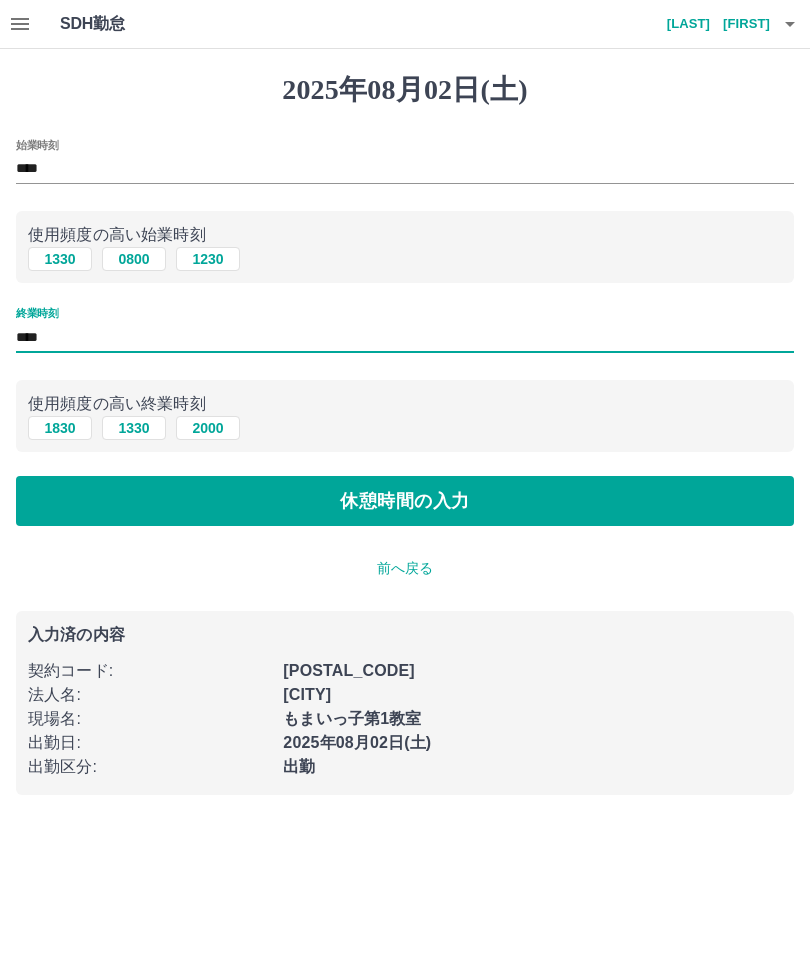type on "****" 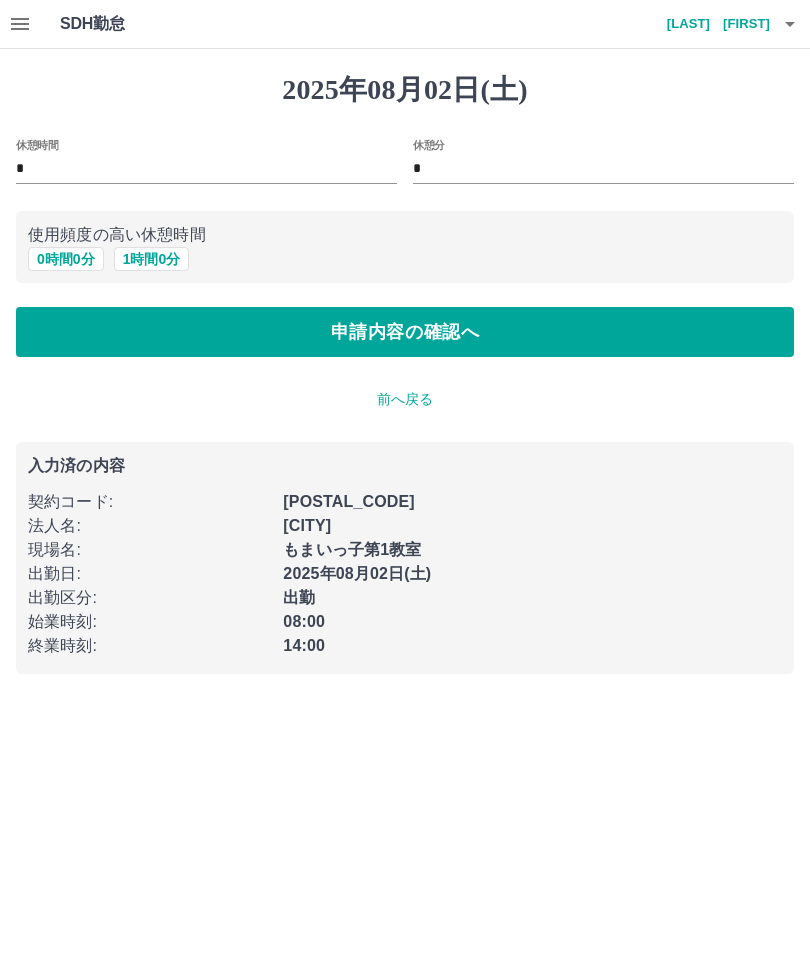 click on "0 時間 0 分" at bounding box center [66, 259] 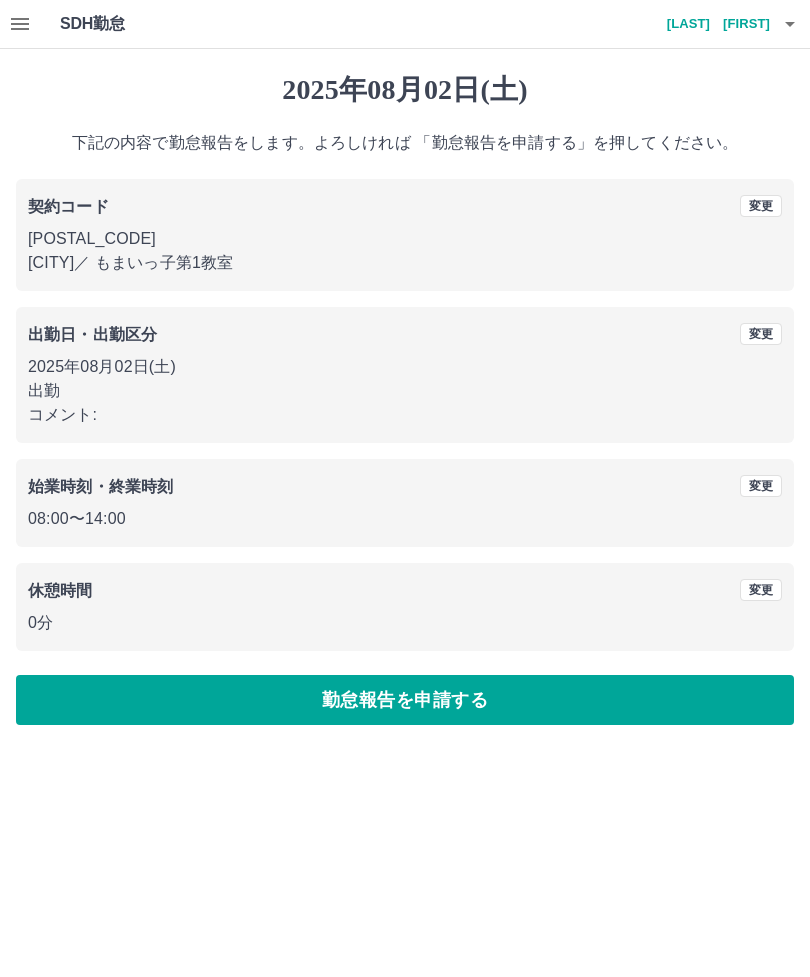 click on "勤怠報告を申請する" at bounding box center [405, 700] 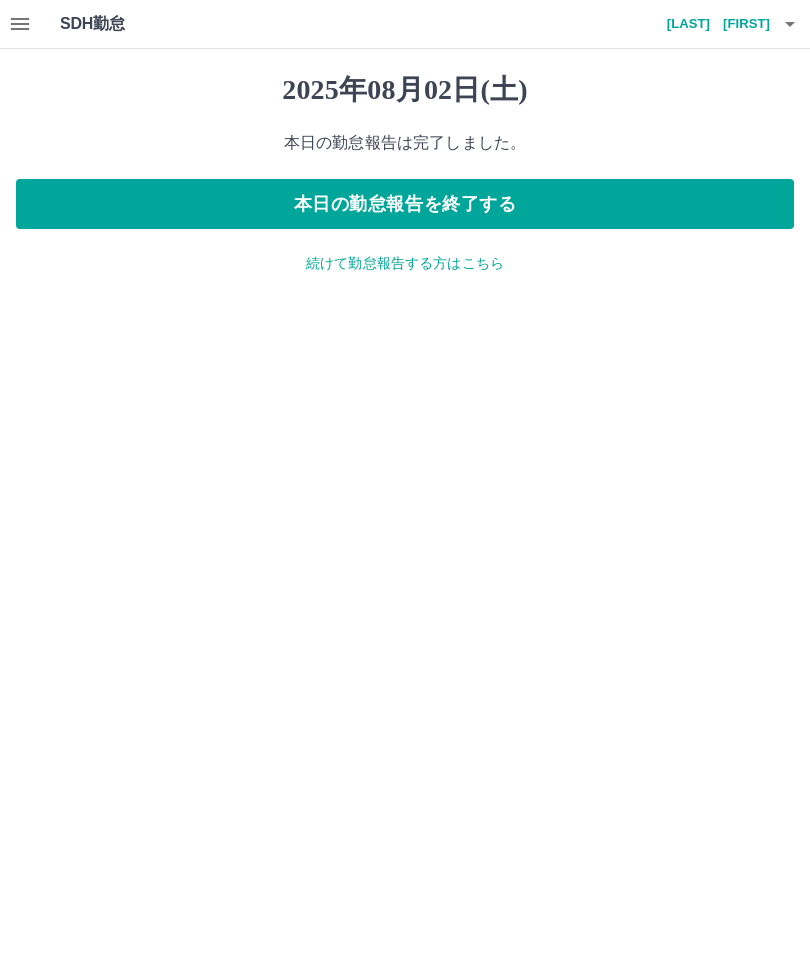click on "本日の勤怠報告を終了する" at bounding box center (405, 204) 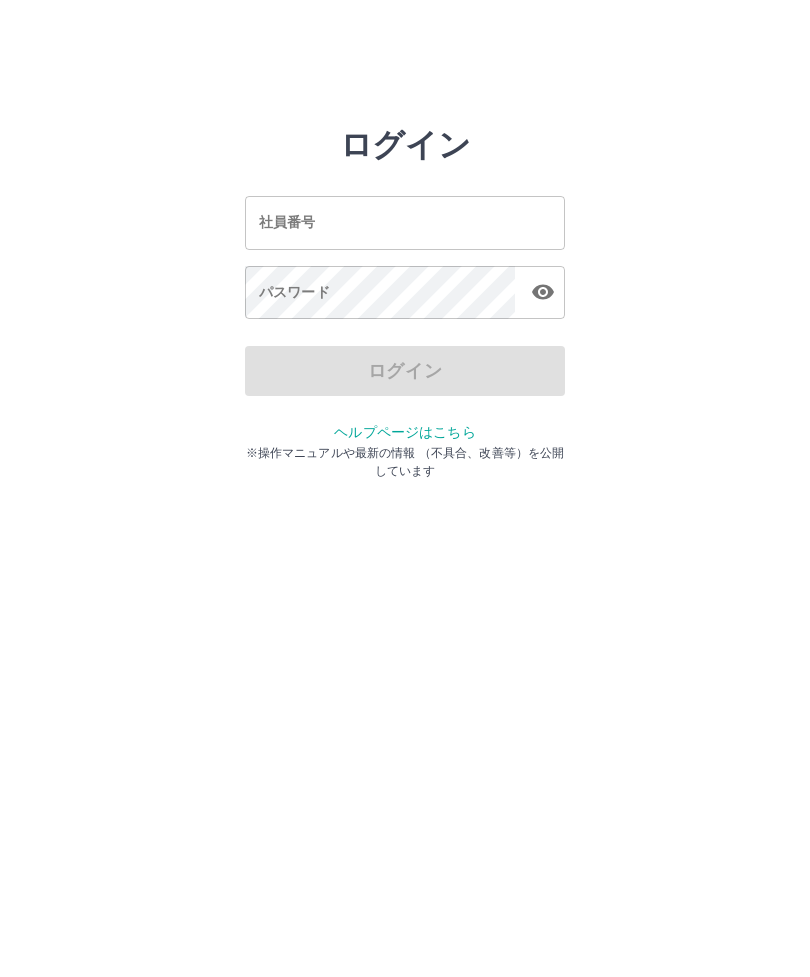 scroll, scrollTop: 0, scrollLeft: 0, axis: both 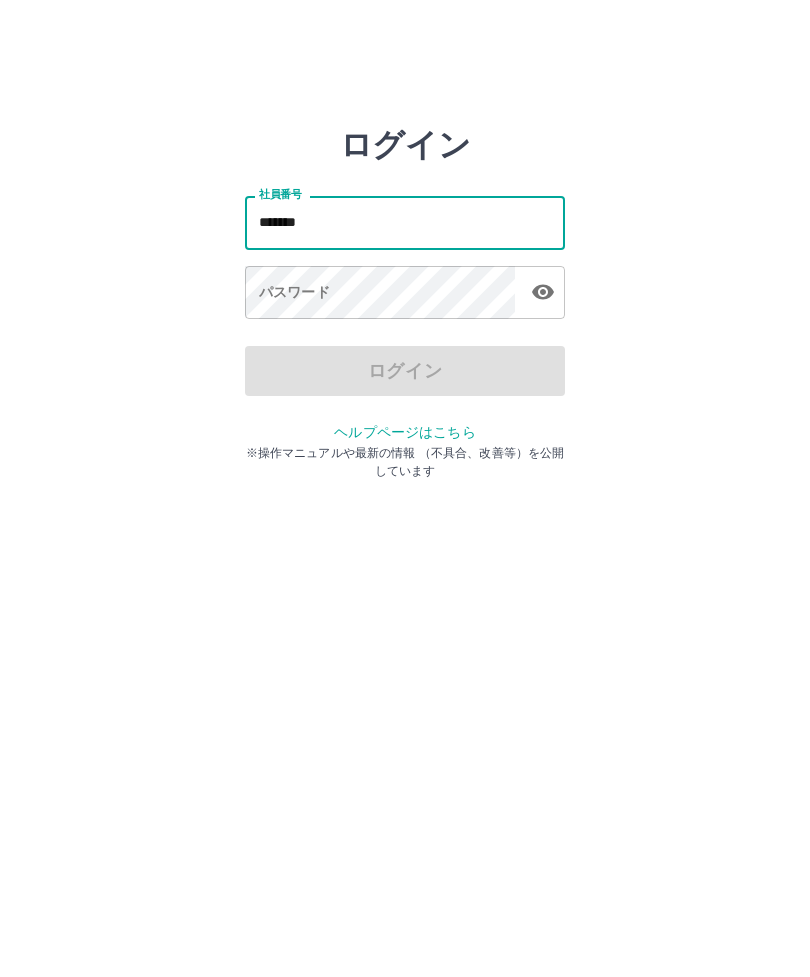 type on "*******" 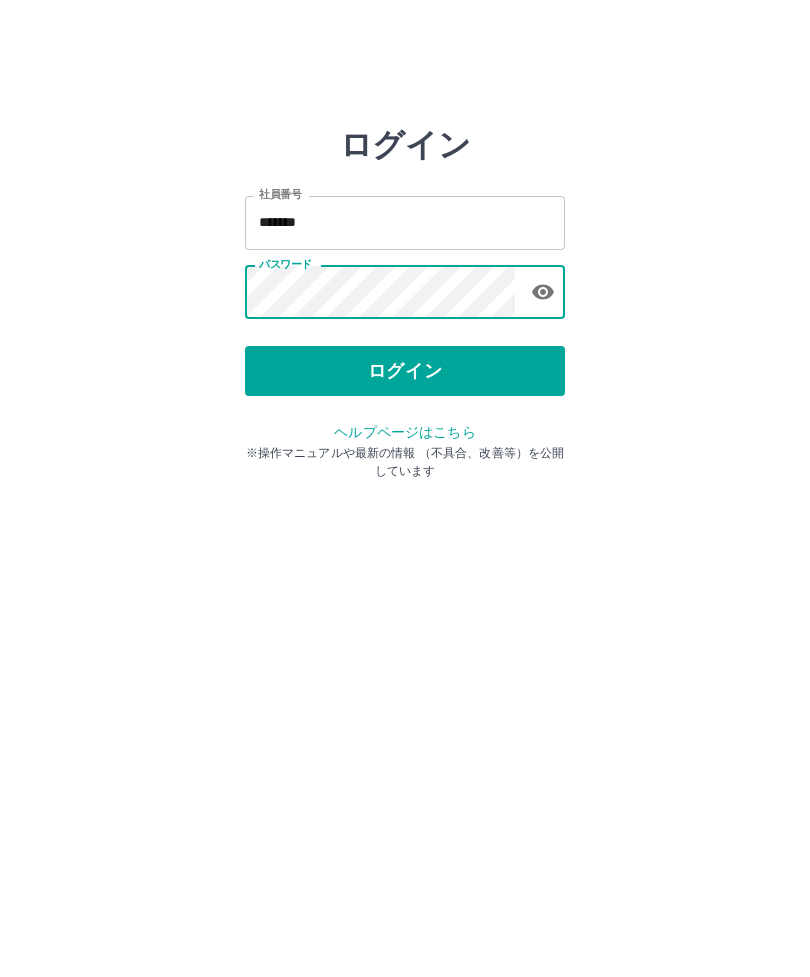 click on "ログイン" at bounding box center [405, 371] 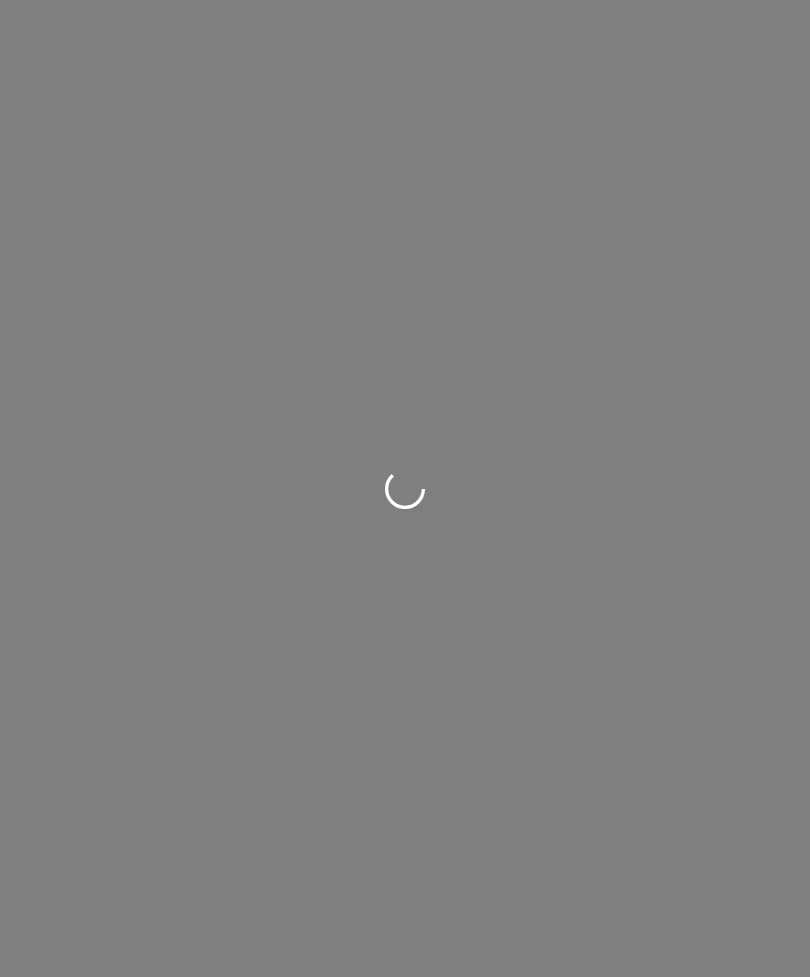 scroll, scrollTop: 0, scrollLeft: 0, axis: both 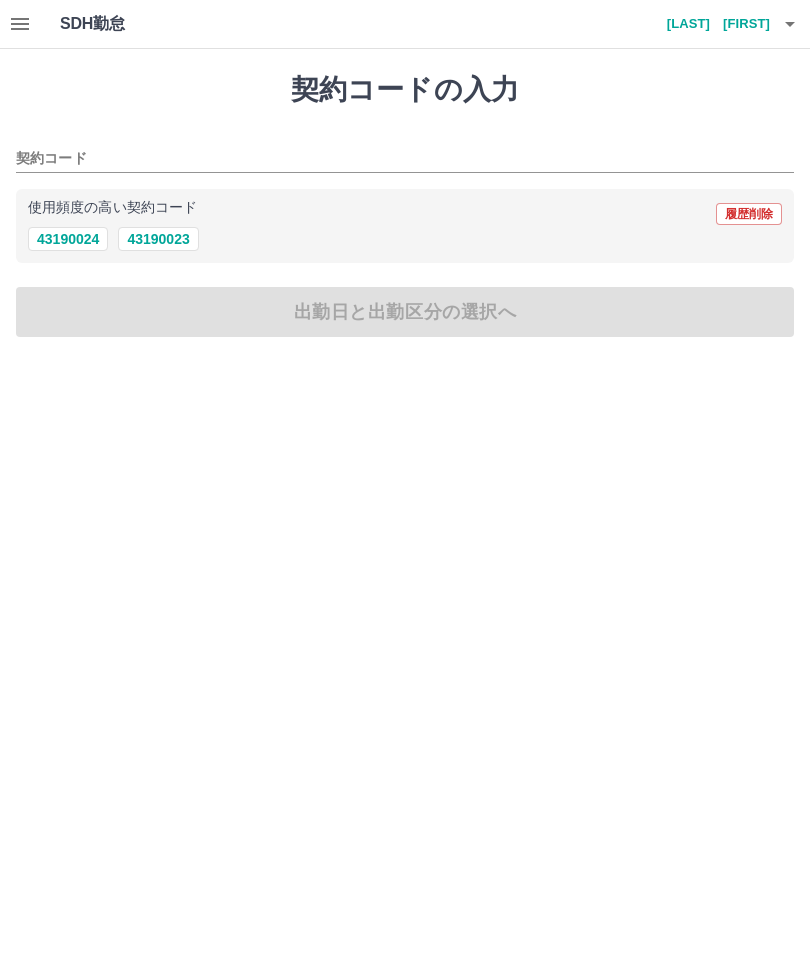 click 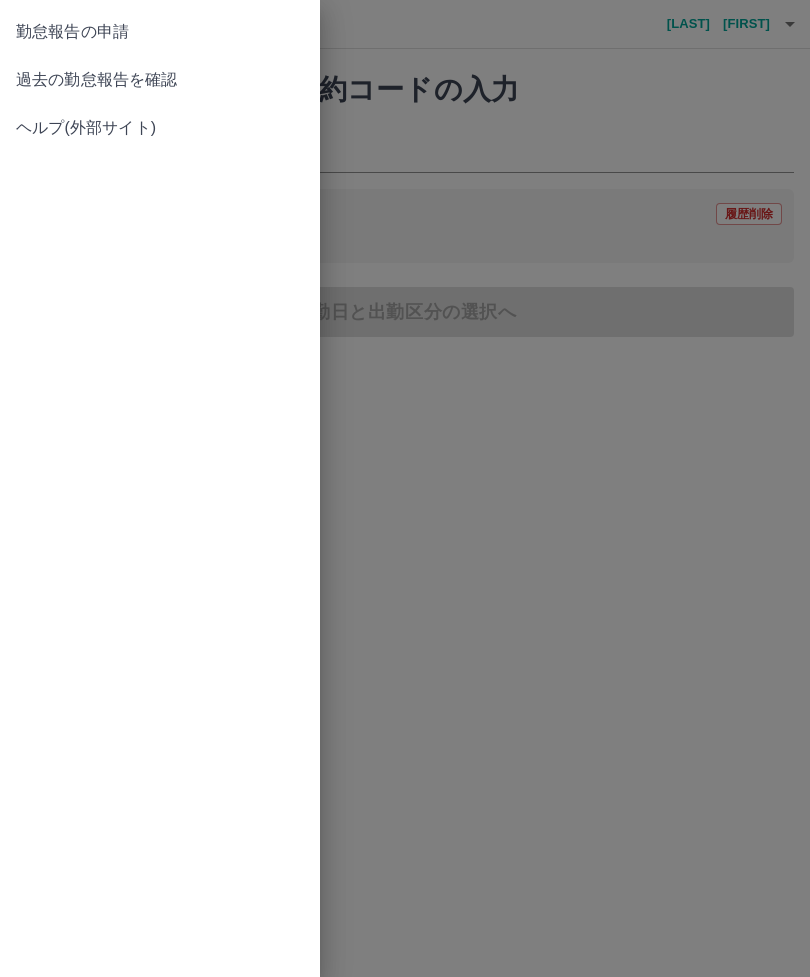 click on "過去の勤怠報告を確認" at bounding box center (160, 80) 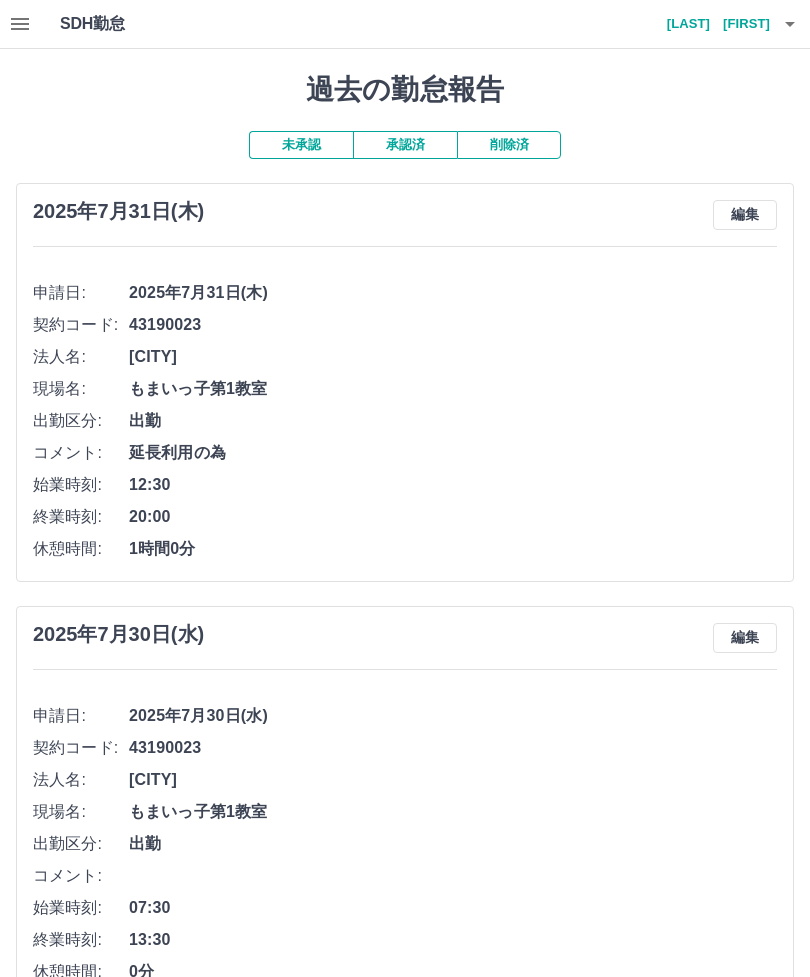 click on "三好　千賀子" at bounding box center (710, 24) 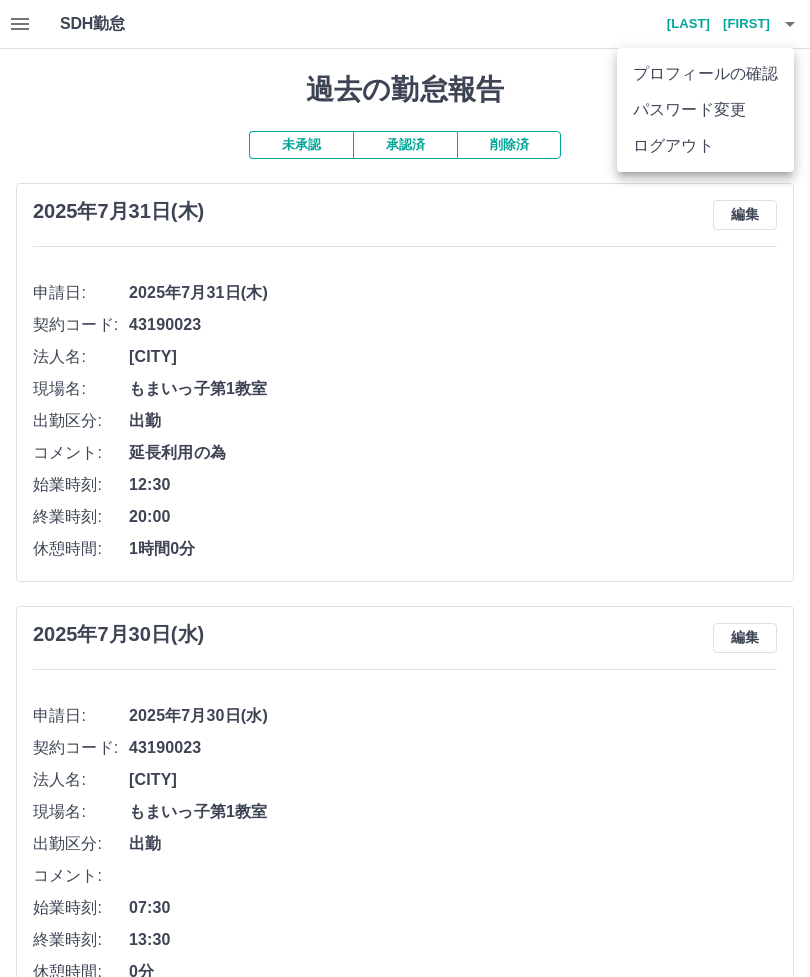 click on "ログアウト" at bounding box center [705, 146] 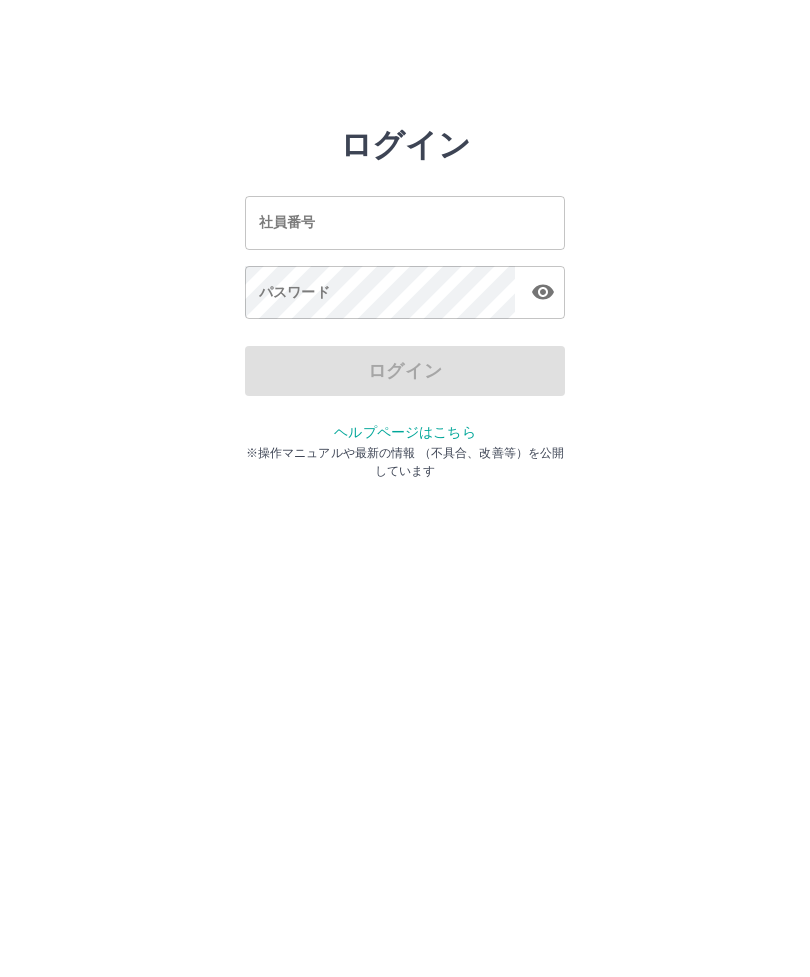 scroll, scrollTop: 0, scrollLeft: 0, axis: both 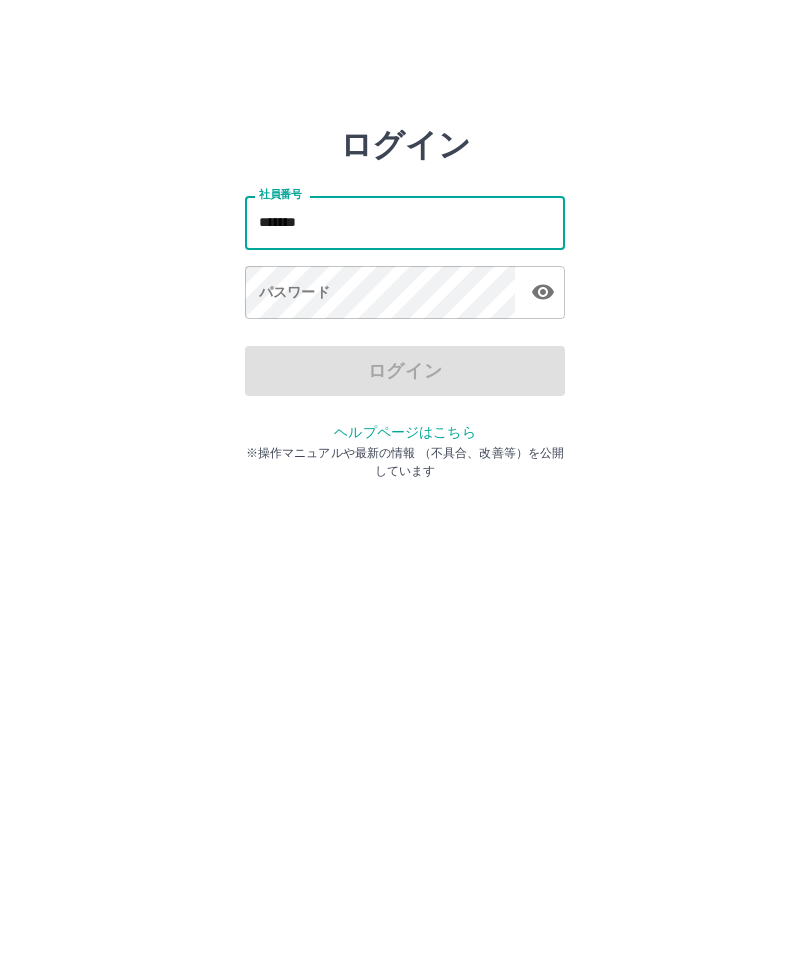type on "*******" 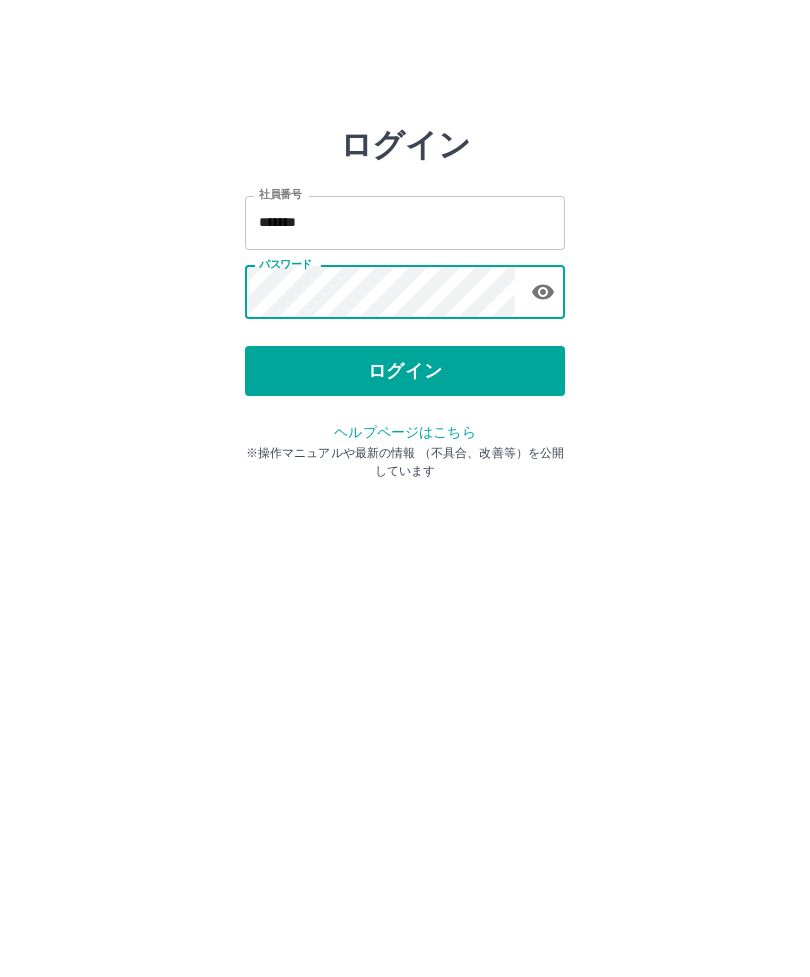 click on "ログイン" at bounding box center (405, 371) 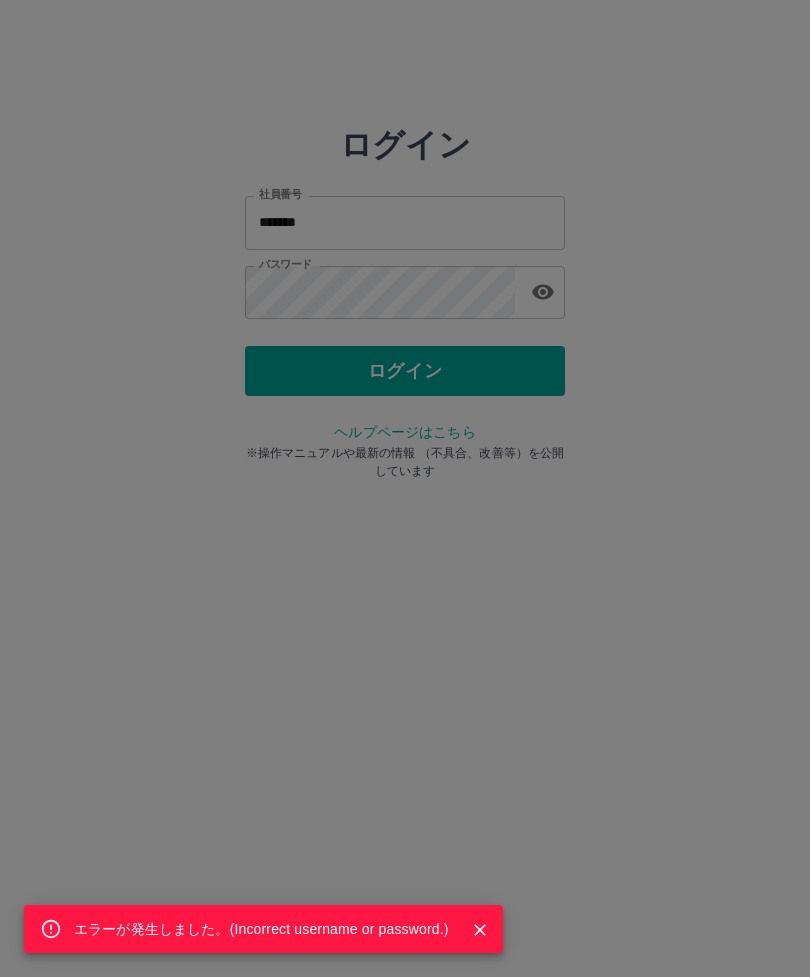 click on "エラーが発生しました。( Incorrect username or password. )" at bounding box center [405, 488] 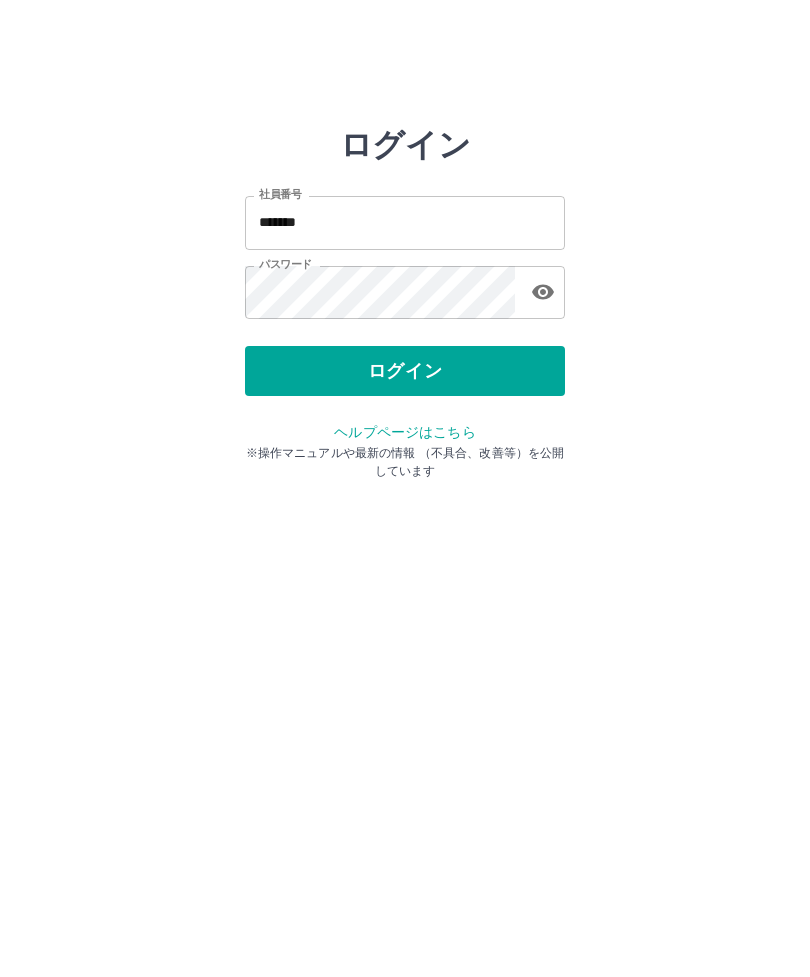 click on "ログイン" at bounding box center [405, 371] 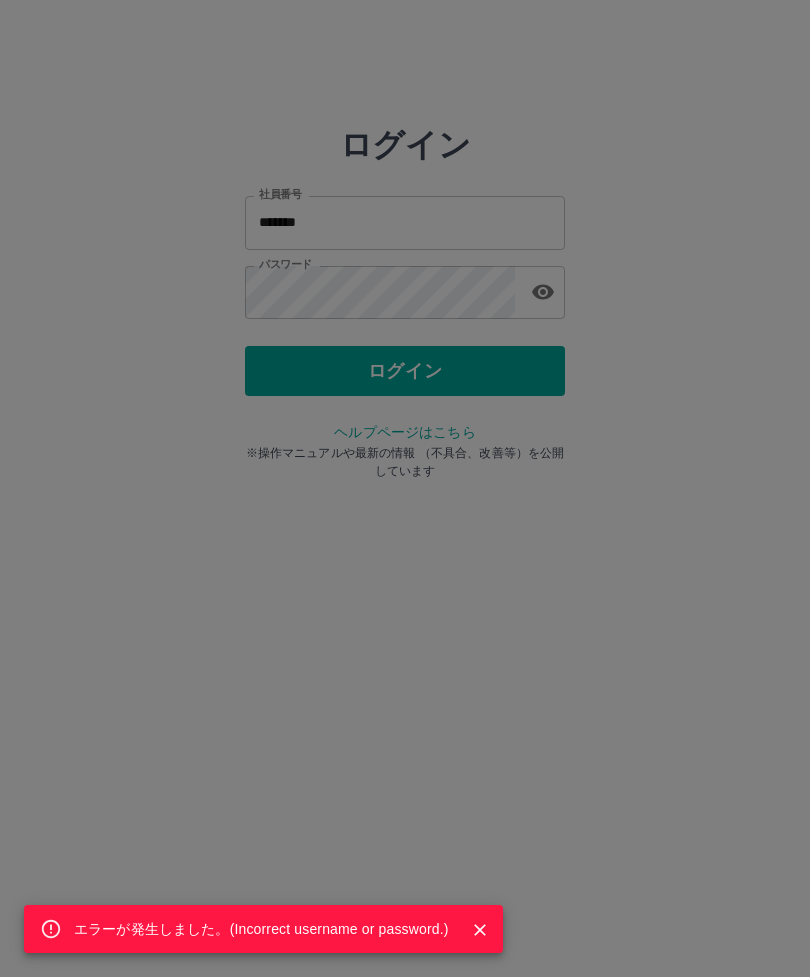 click on "エラーが発生しました。( Incorrect username or password. )" at bounding box center [405, 488] 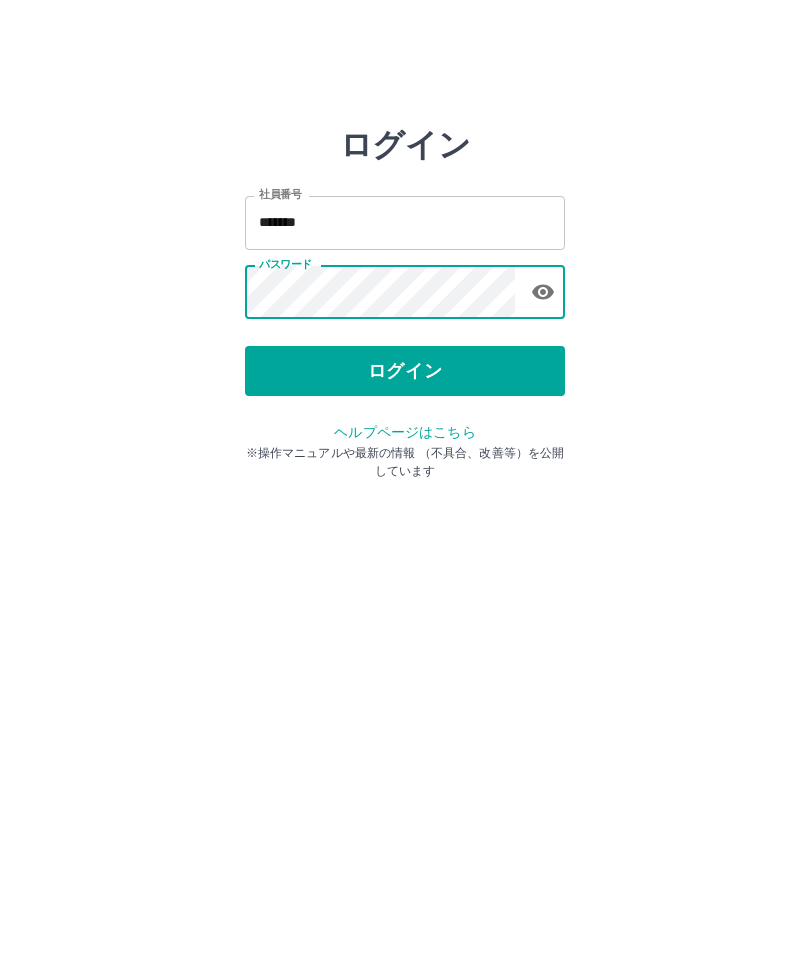 click on "ログイン" at bounding box center (405, 371) 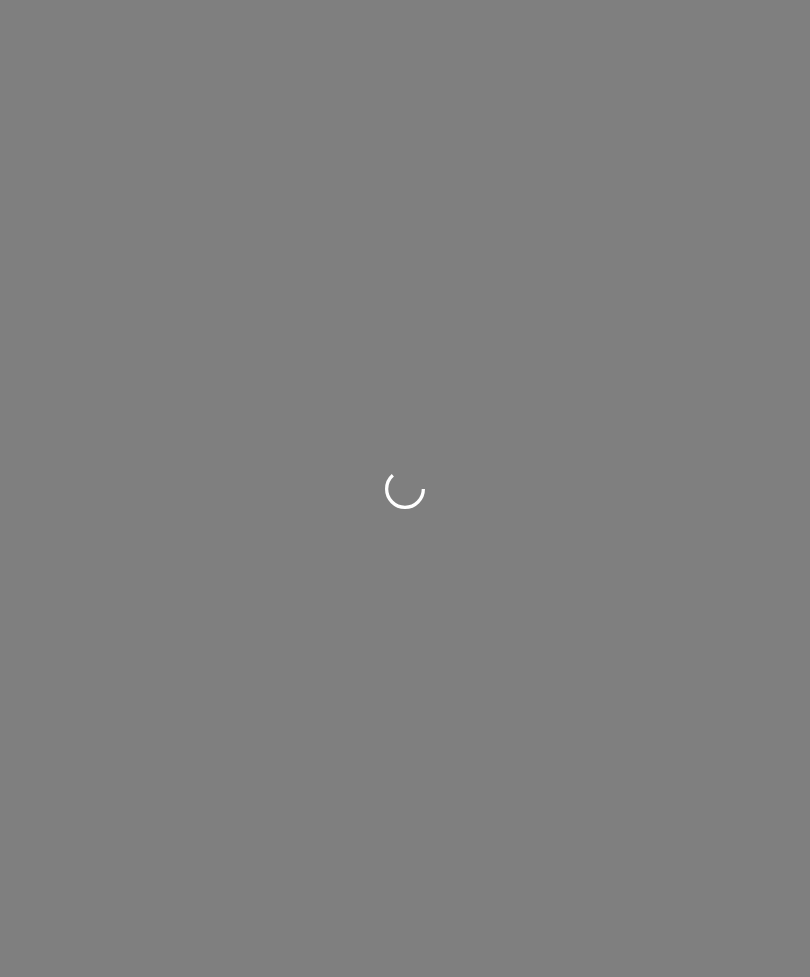 scroll, scrollTop: 0, scrollLeft: 0, axis: both 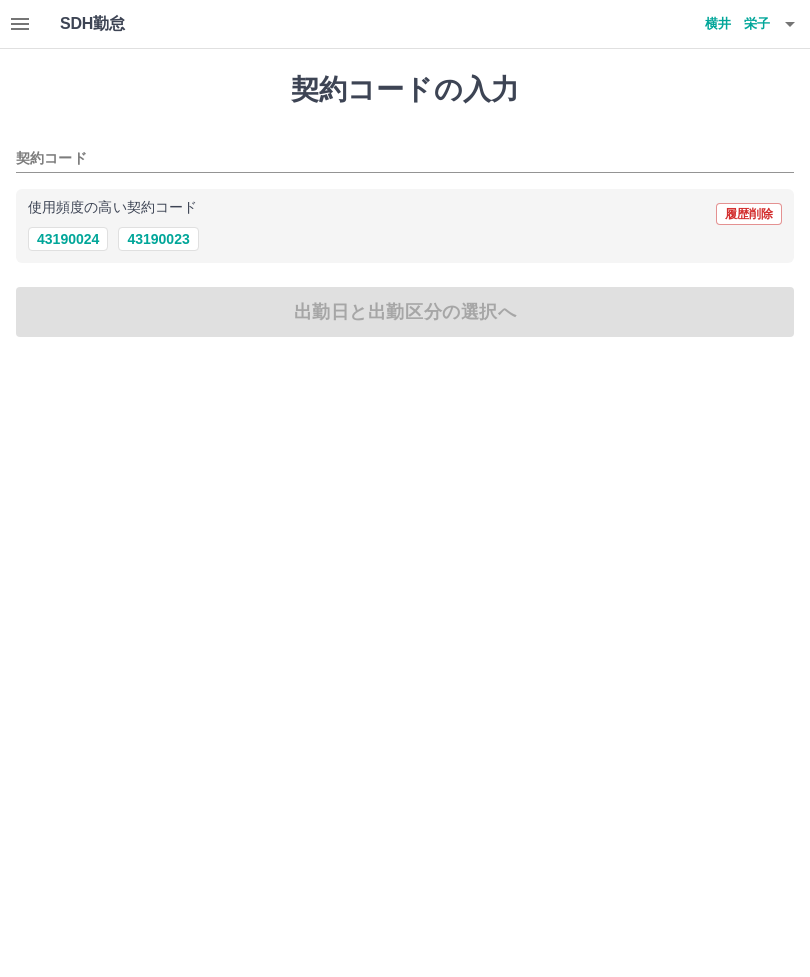 click 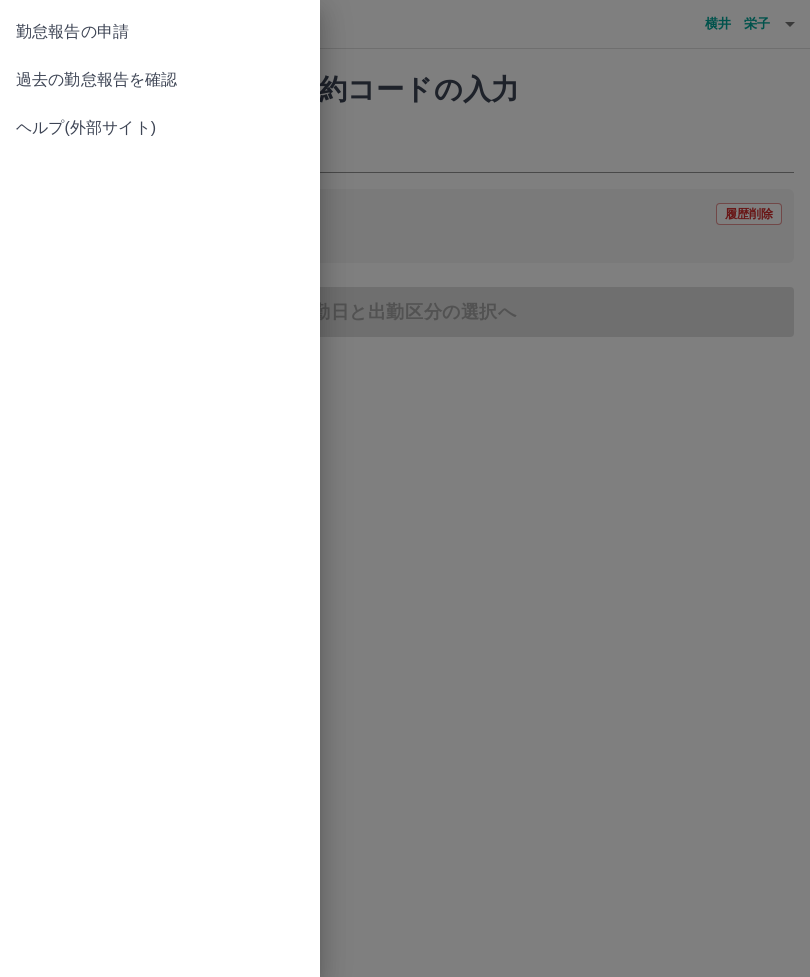 click on "過去の勤怠報告を確認" at bounding box center [160, 80] 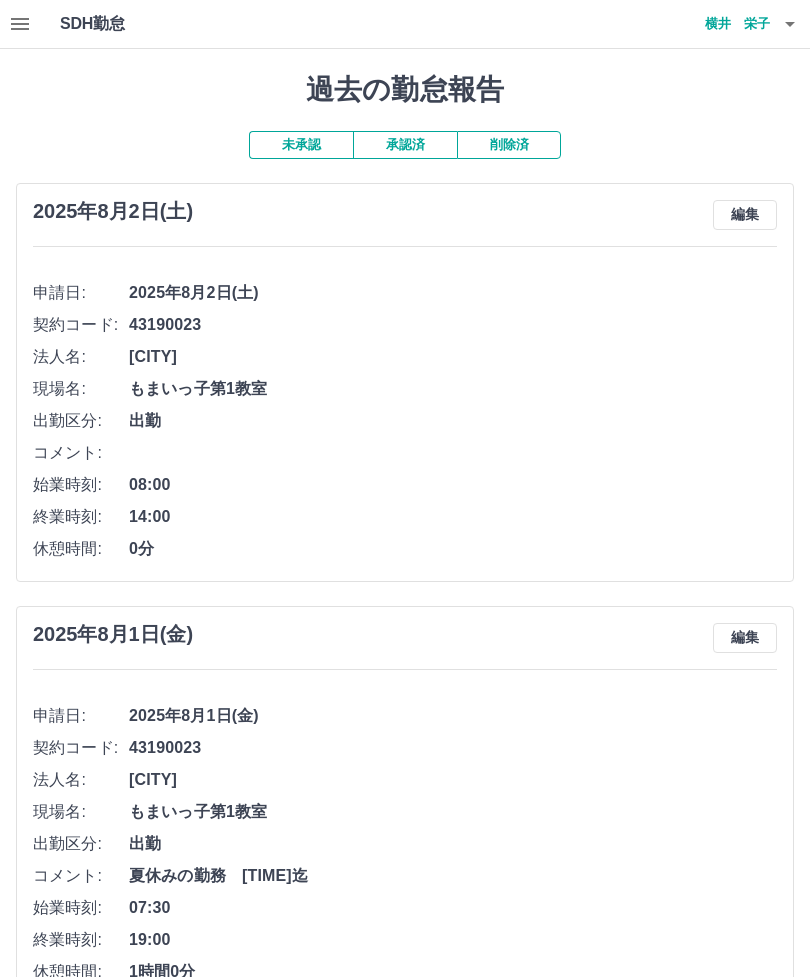 click on "編集" at bounding box center (745, 215) 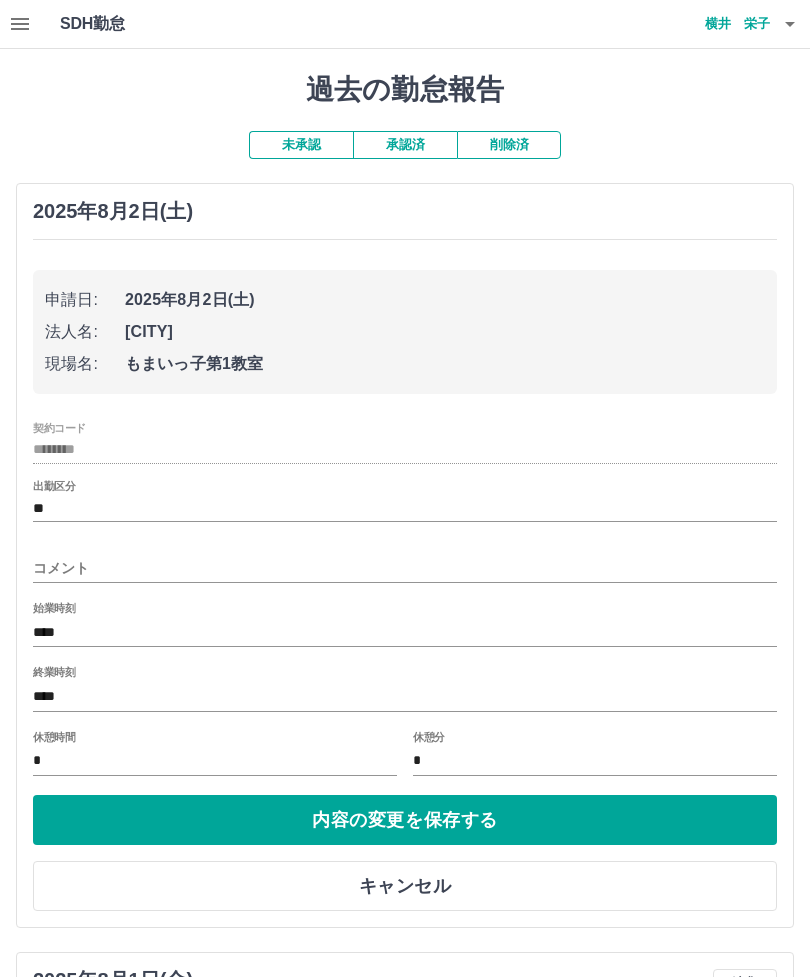 click on "**" at bounding box center (405, 508) 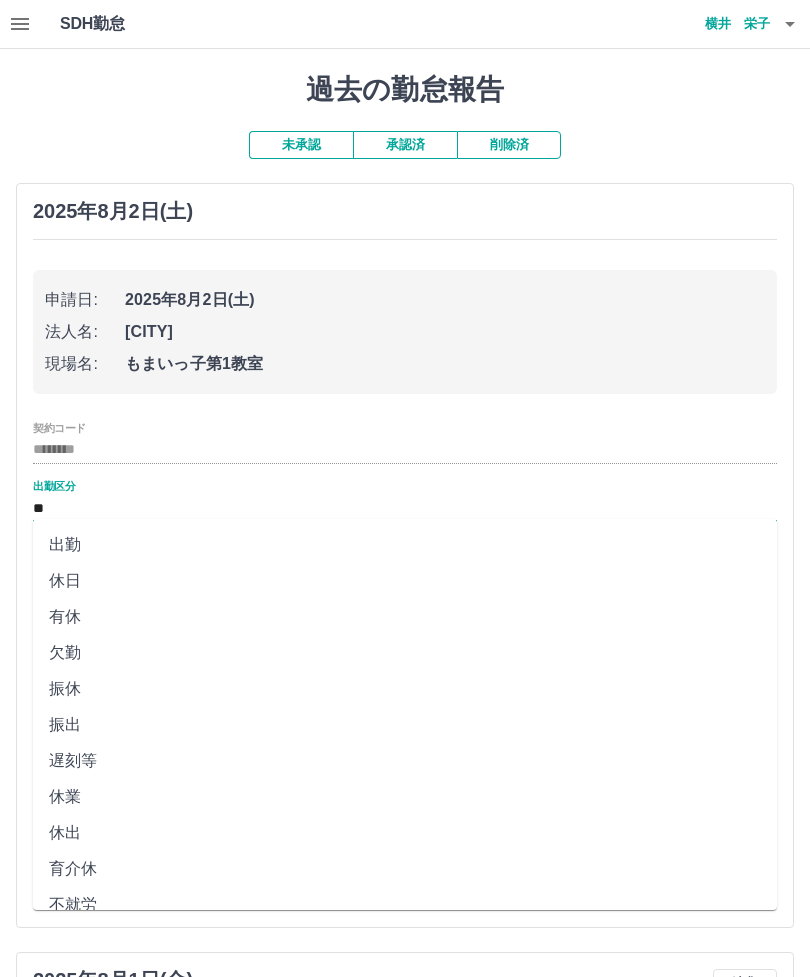 click on "振出" at bounding box center (405, 725) 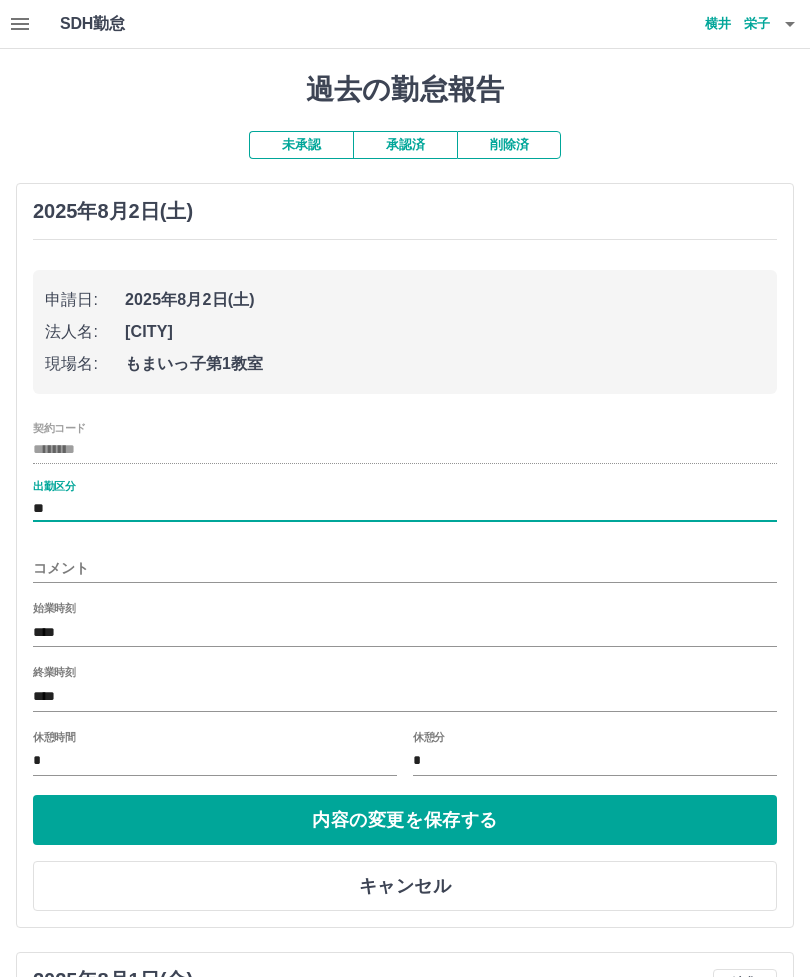 click on "コメント" at bounding box center [405, 568] 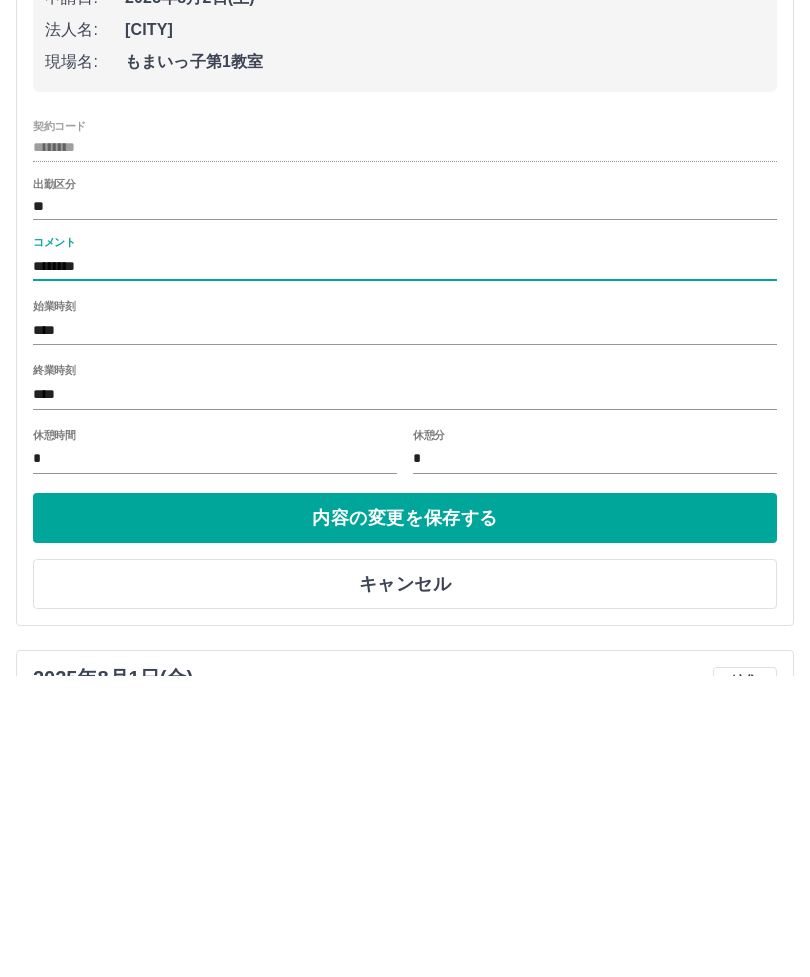 type on "******" 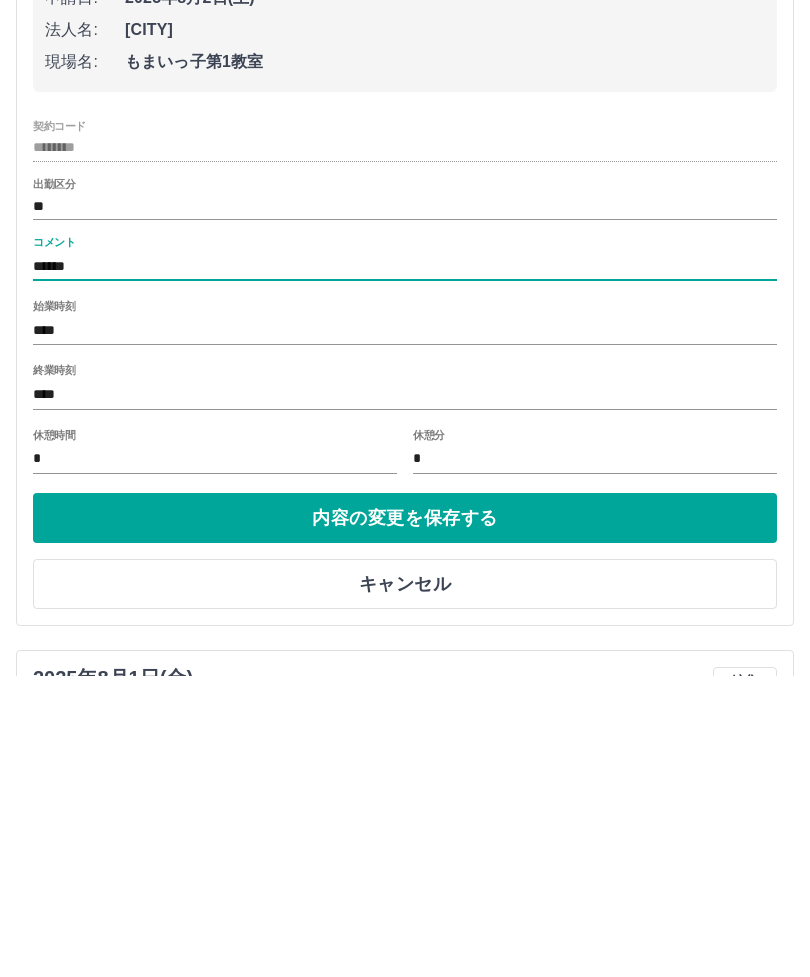 click on "内容の変更を保存する" at bounding box center (405, 820) 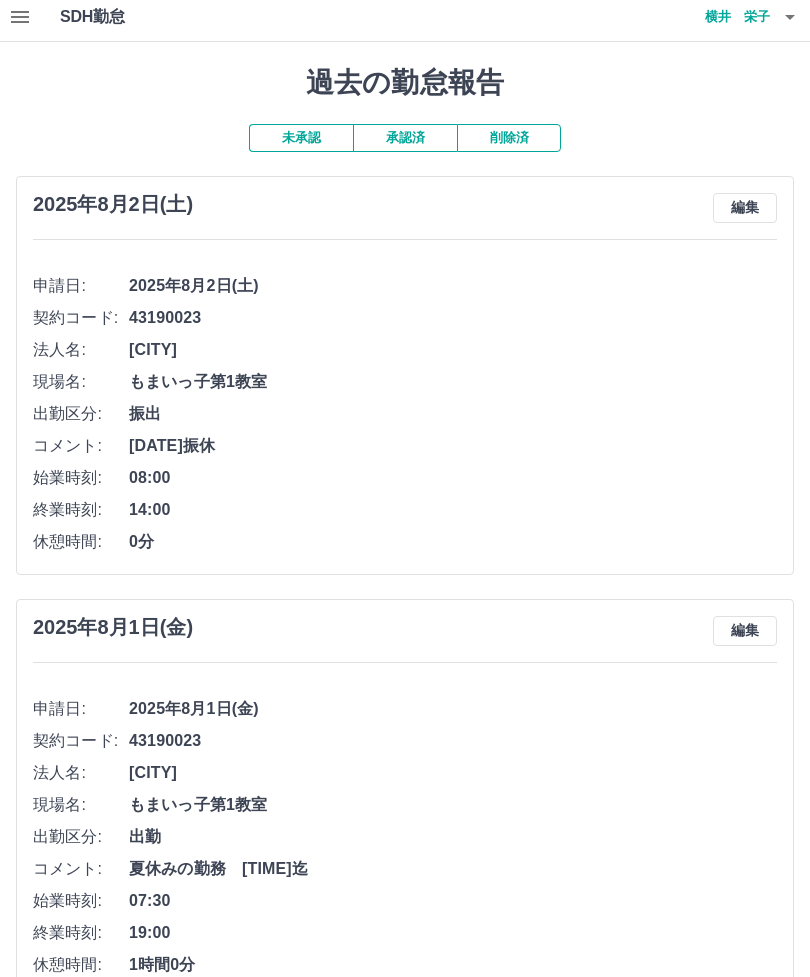 scroll, scrollTop: 0, scrollLeft: 0, axis: both 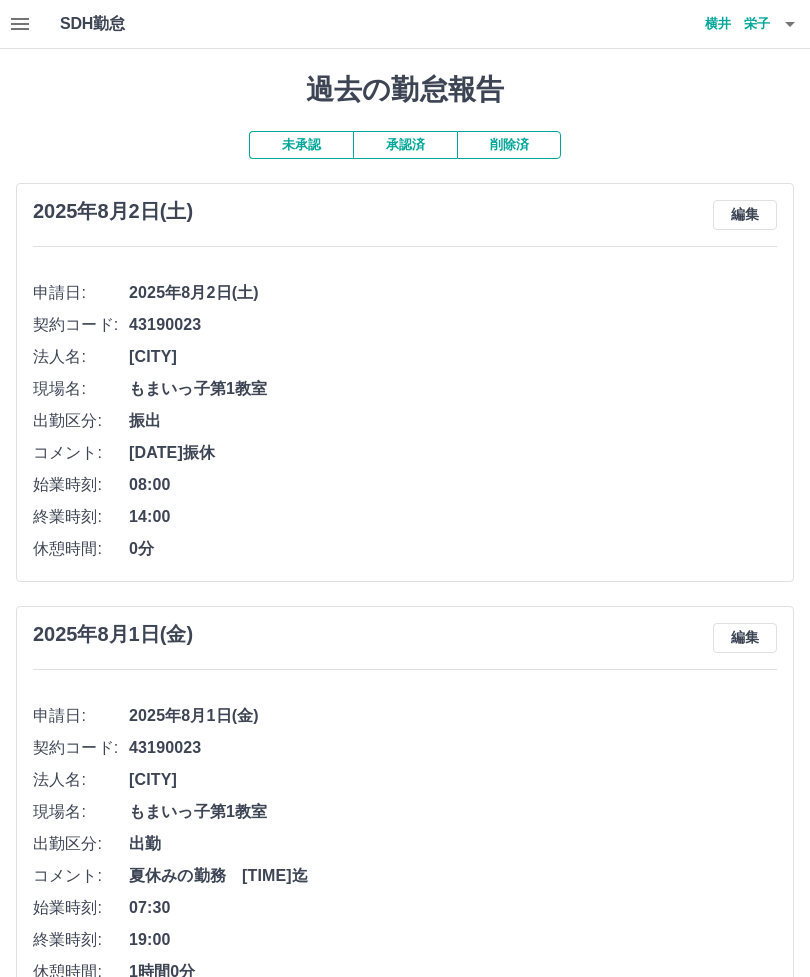 click on "編集" at bounding box center (745, 215) 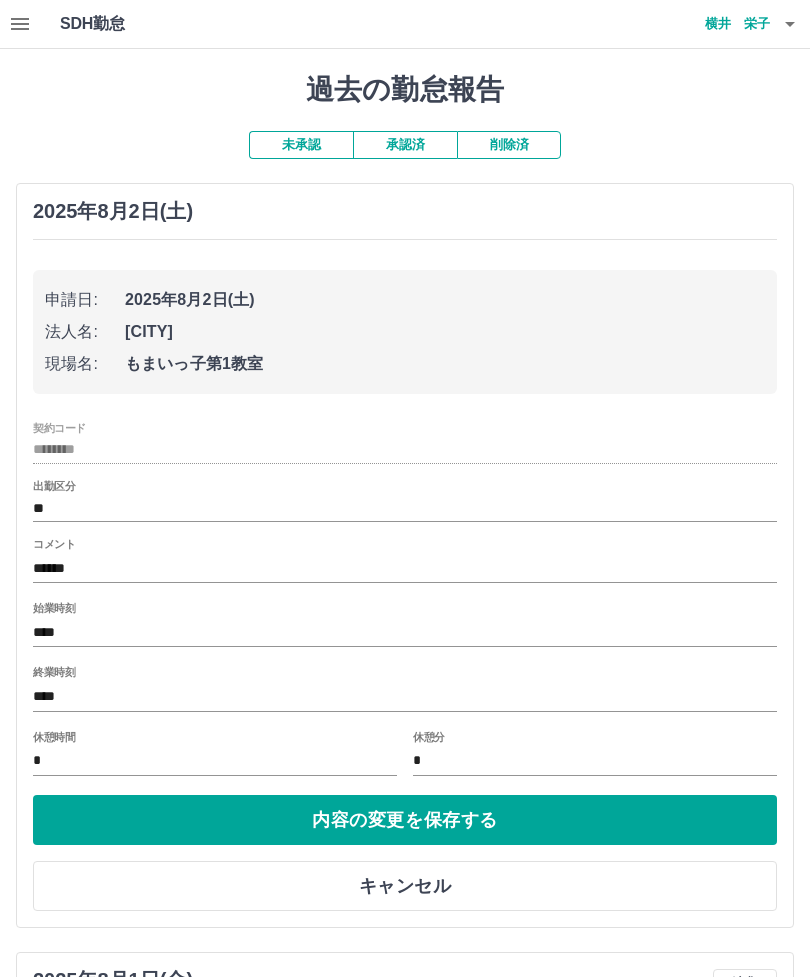 click on "****" at bounding box center (405, 696) 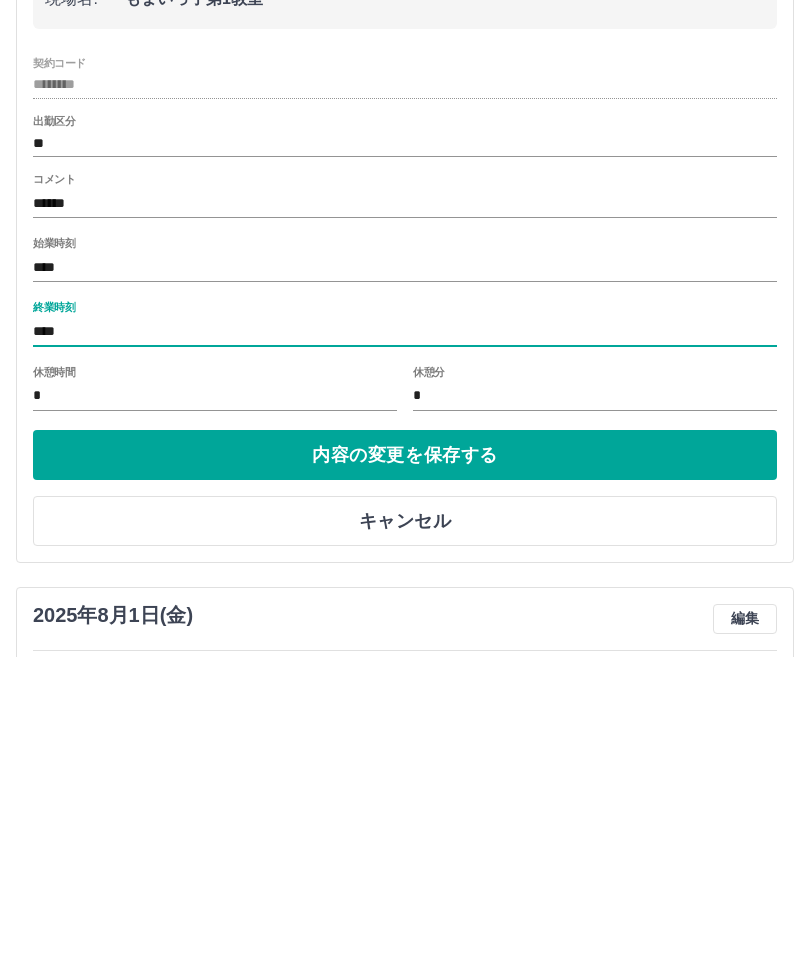 click on "******" at bounding box center [405, 523] 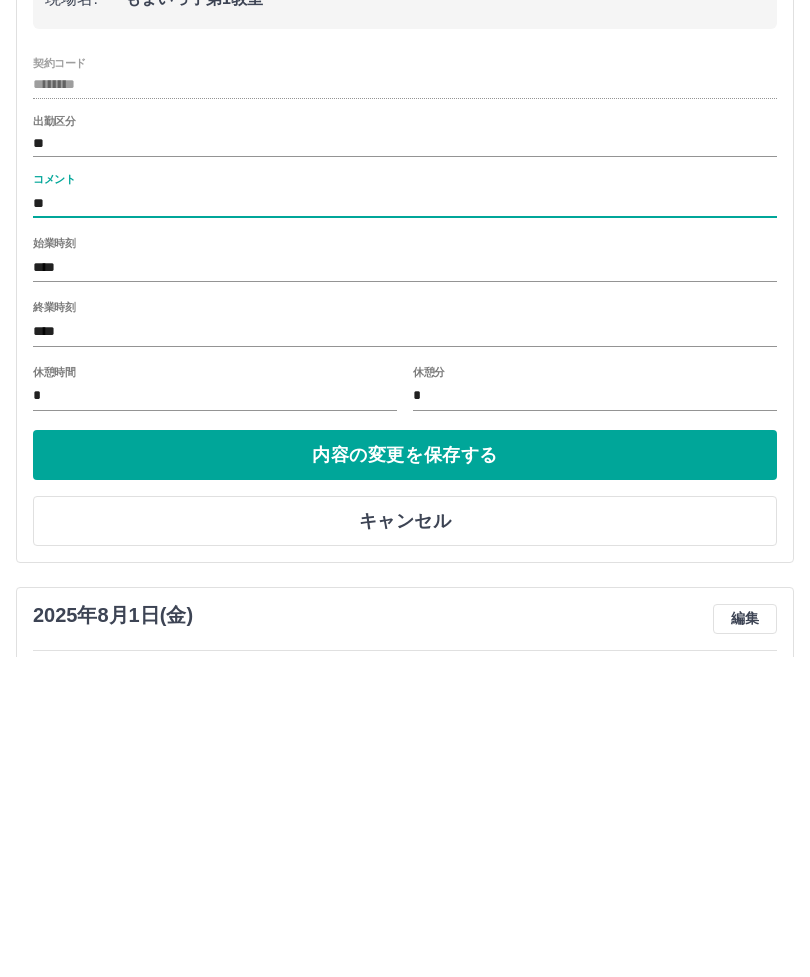 type on "*" 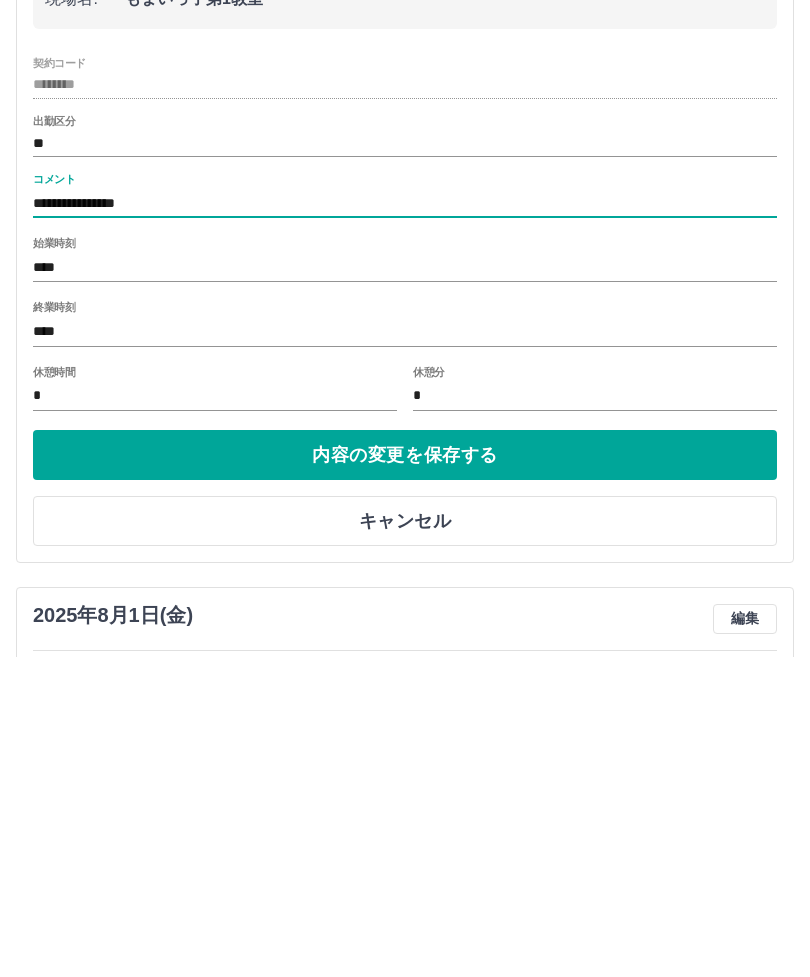 type on "**********" 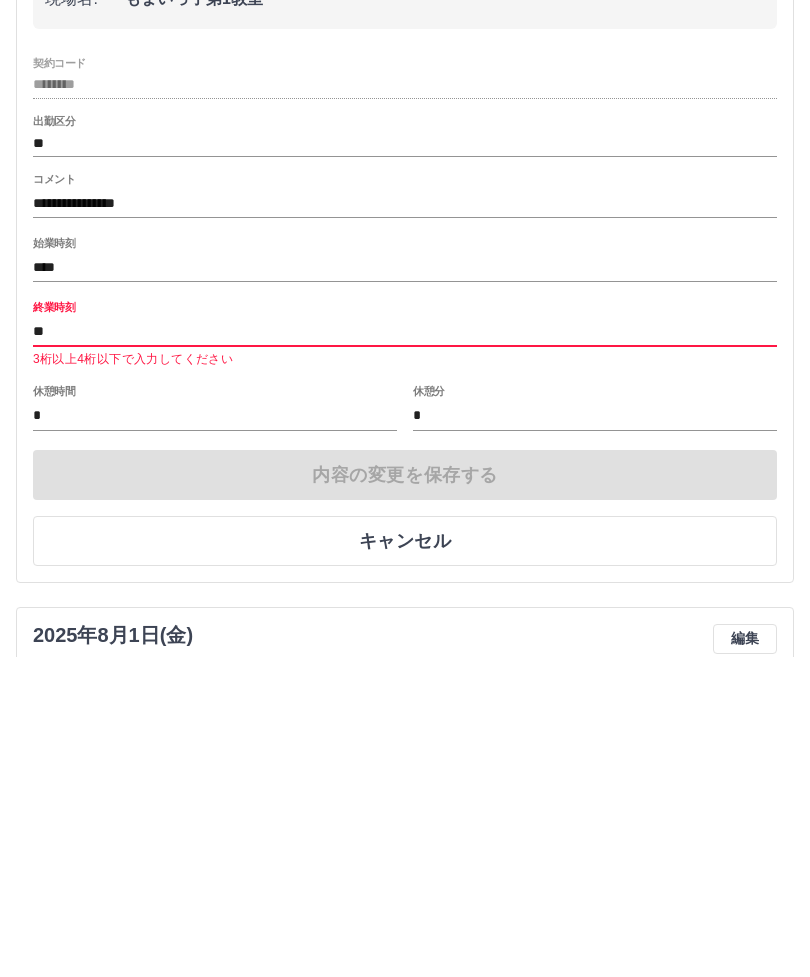 type on "*" 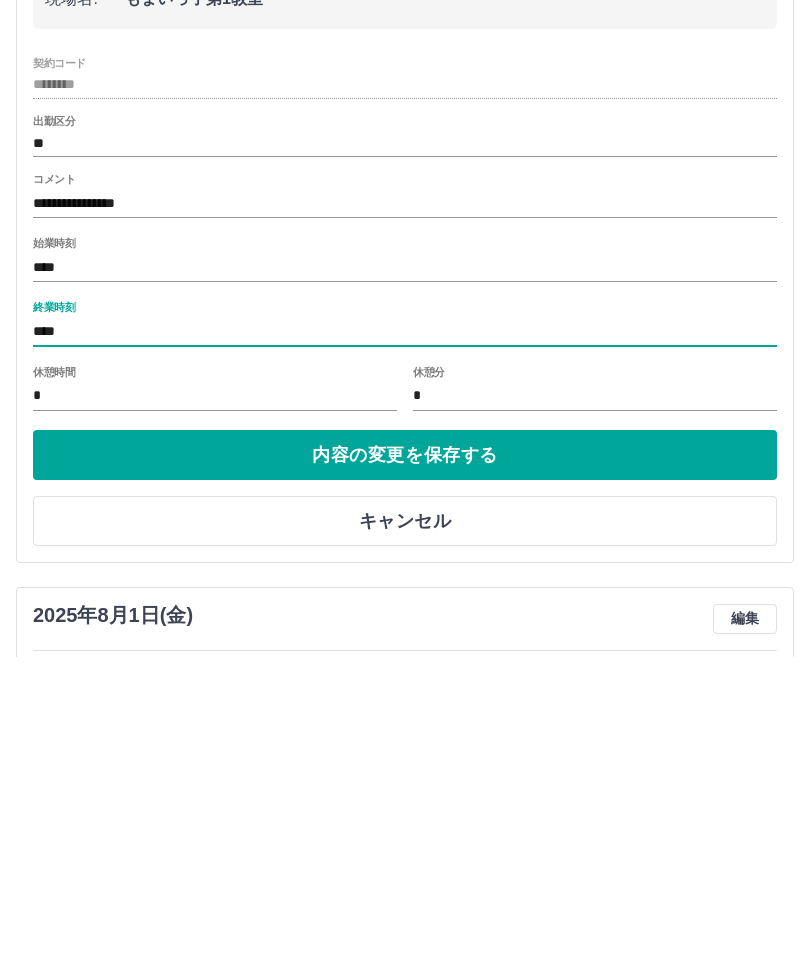 type on "****" 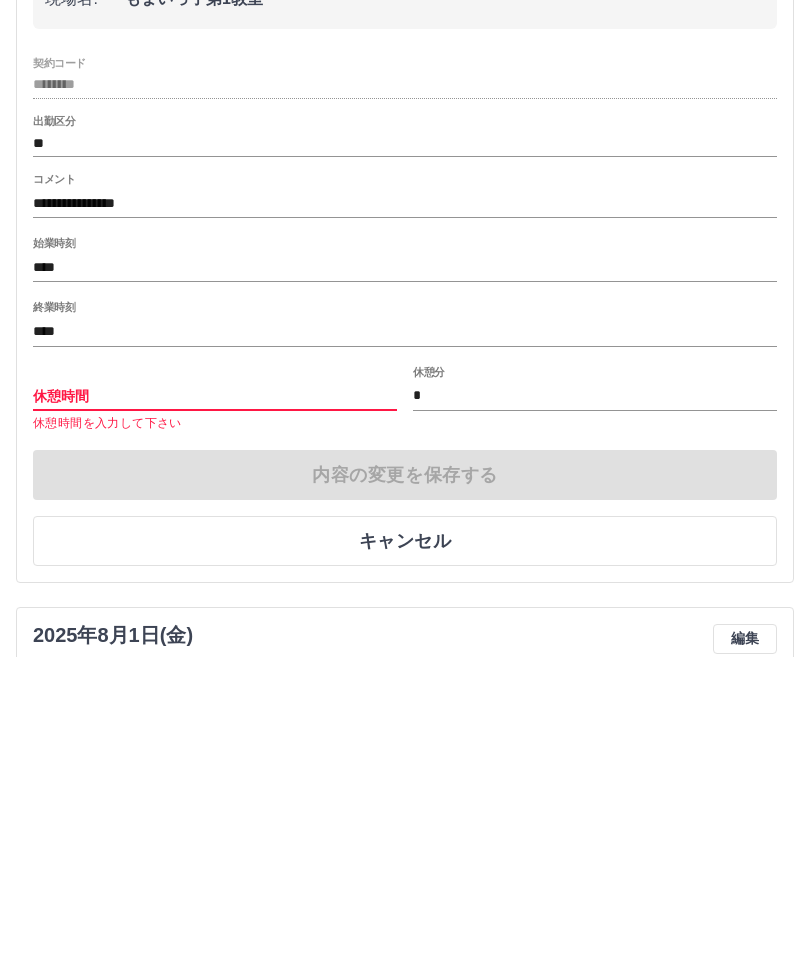 type on "*" 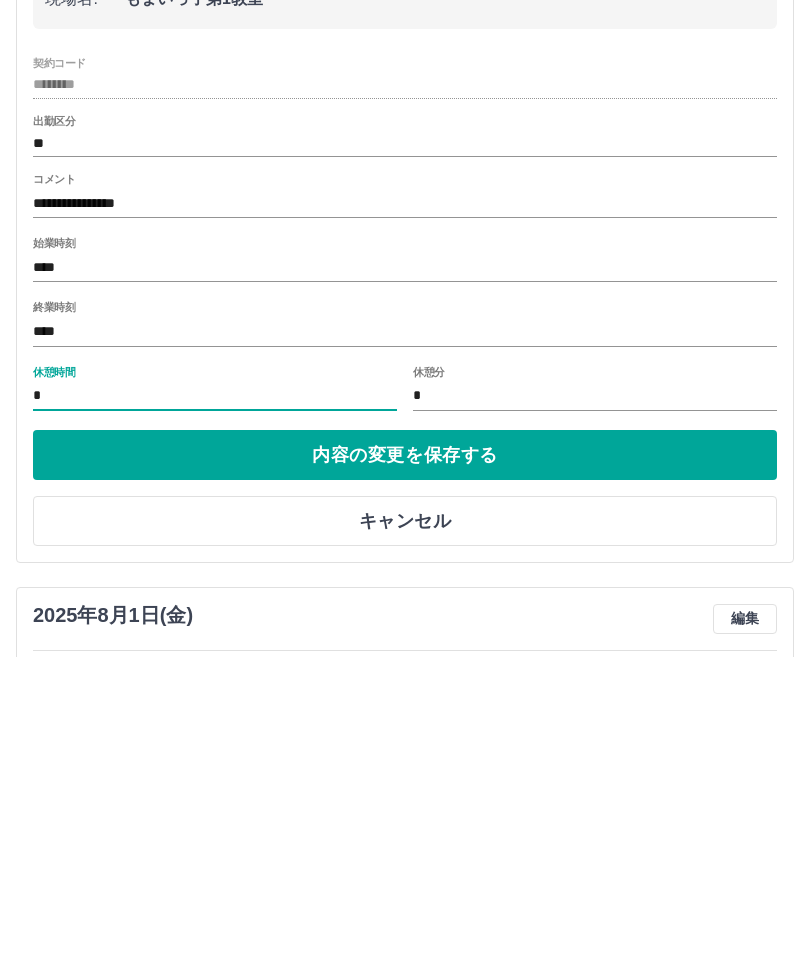 click on "内容の変更を保存する" at bounding box center [405, 775] 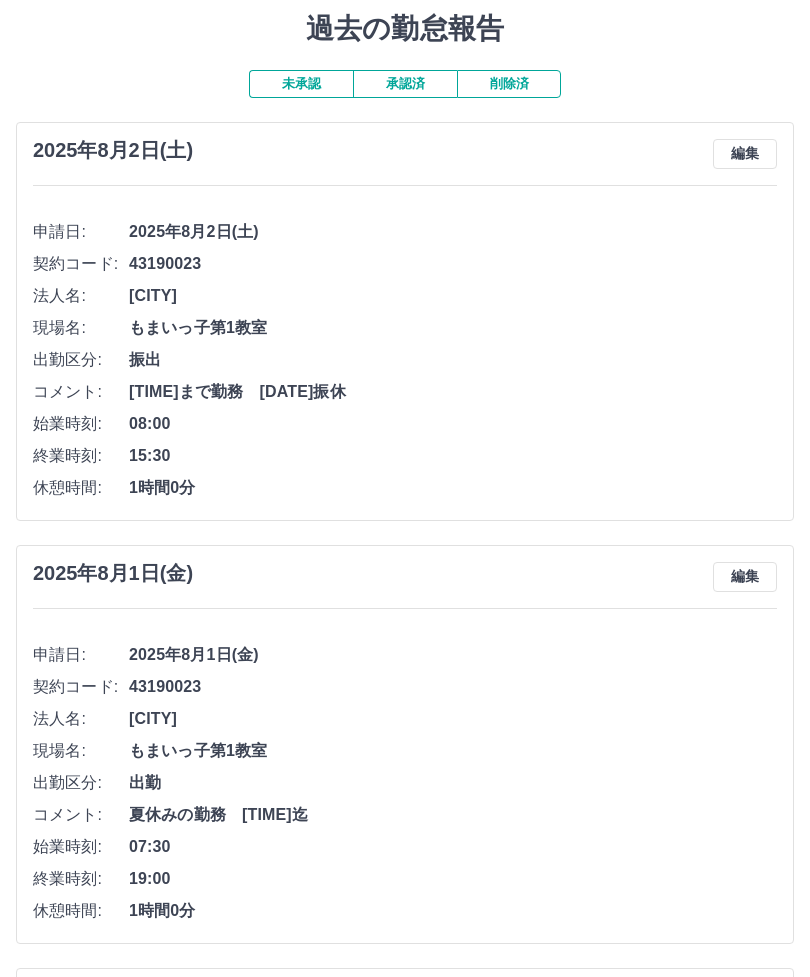 scroll, scrollTop: 0, scrollLeft: 0, axis: both 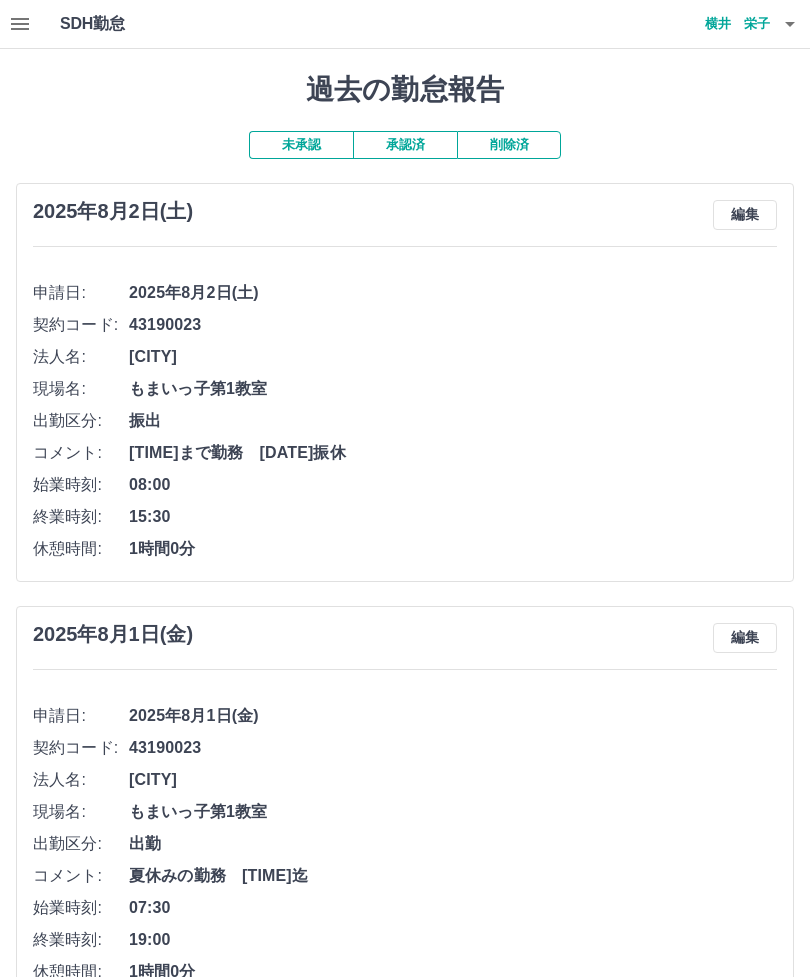 click on "横井　栄子" at bounding box center (710, 24) 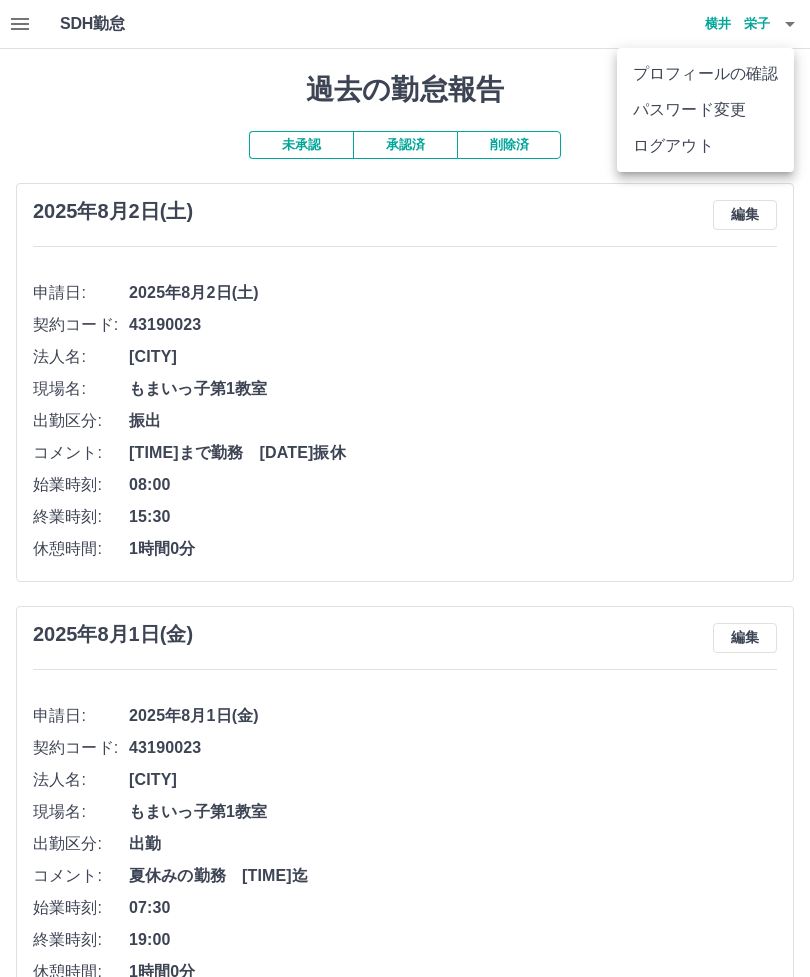click on "ログアウト" at bounding box center (705, 146) 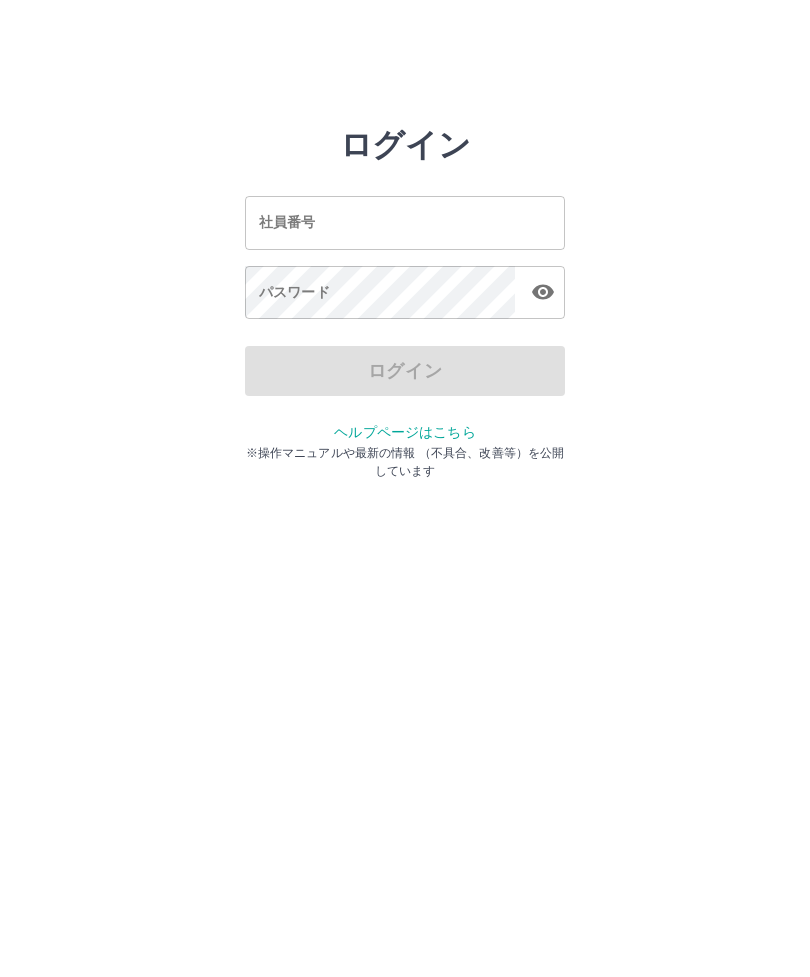 scroll, scrollTop: 0, scrollLeft: 0, axis: both 